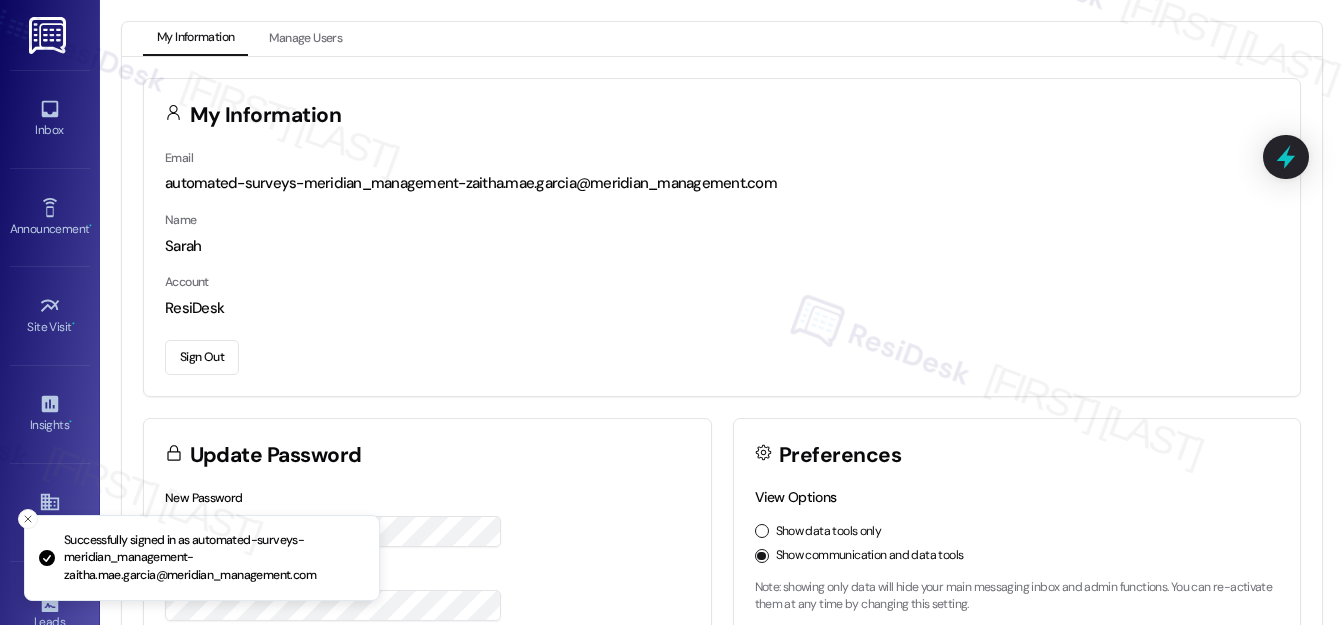 scroll, scrollTop: 0, scrollLeft: 0, axis: both 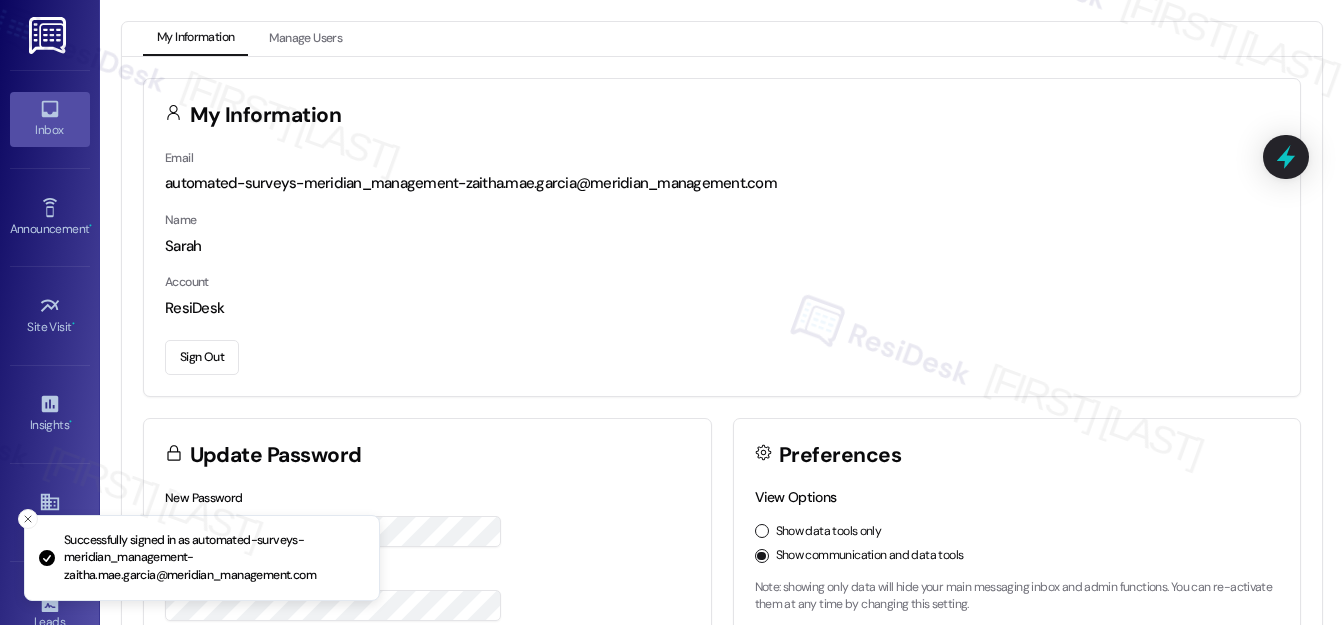 click on "Inbox" at bounding box center [50, 130] 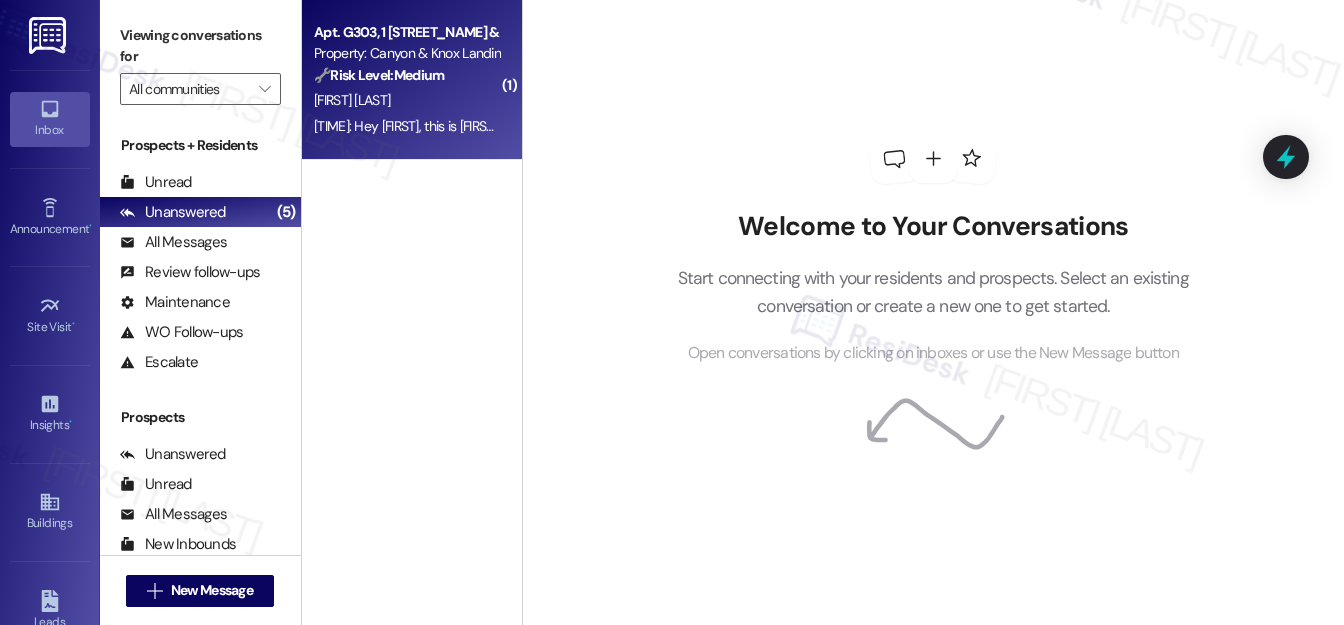 click on "[FIRST] [LAST]" at bounding box center (406, 100) 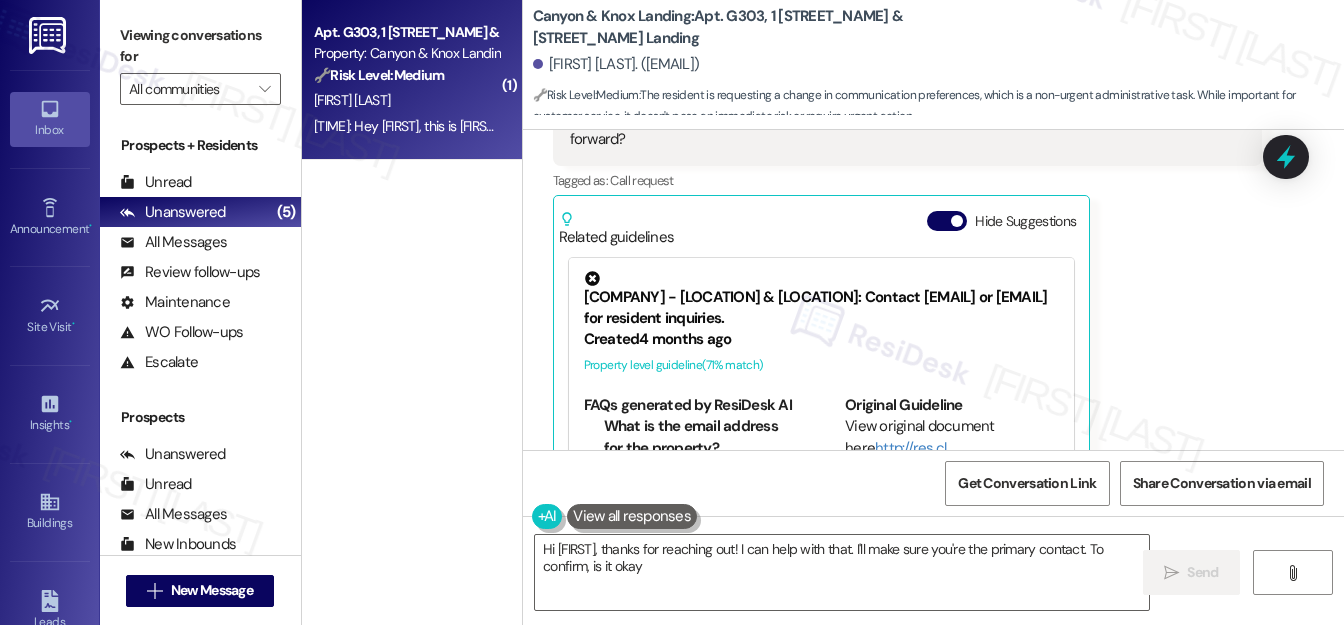 scroll, scrollTop: 338, scrollLeft: 0, axis: vertical 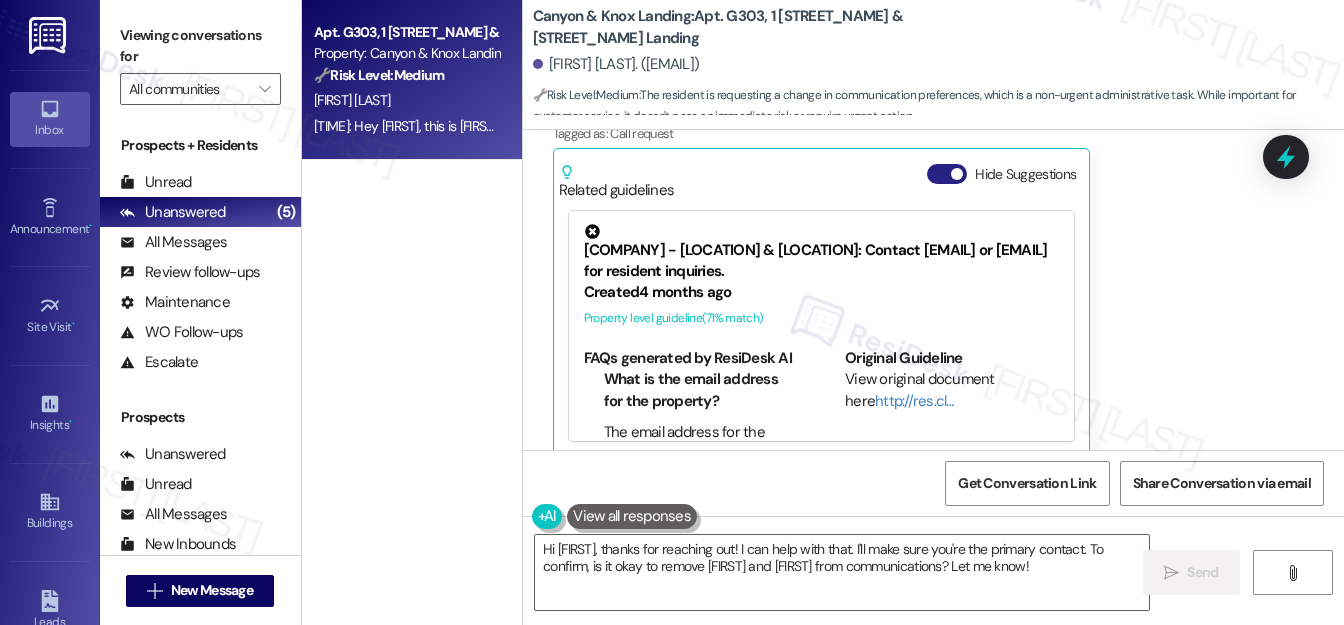 click on "Hide Suggestions" at bounding box center [947, 174] 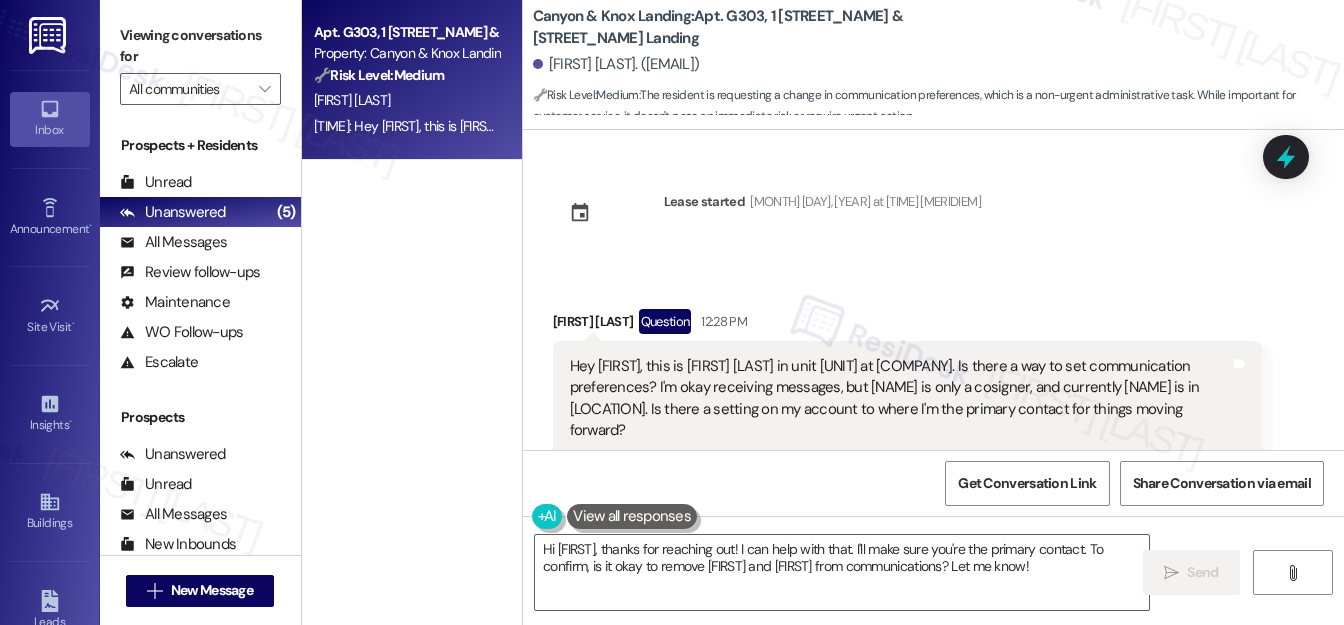 scroll, scrollTop: 88, scrollLeft: 0, axis: vertical 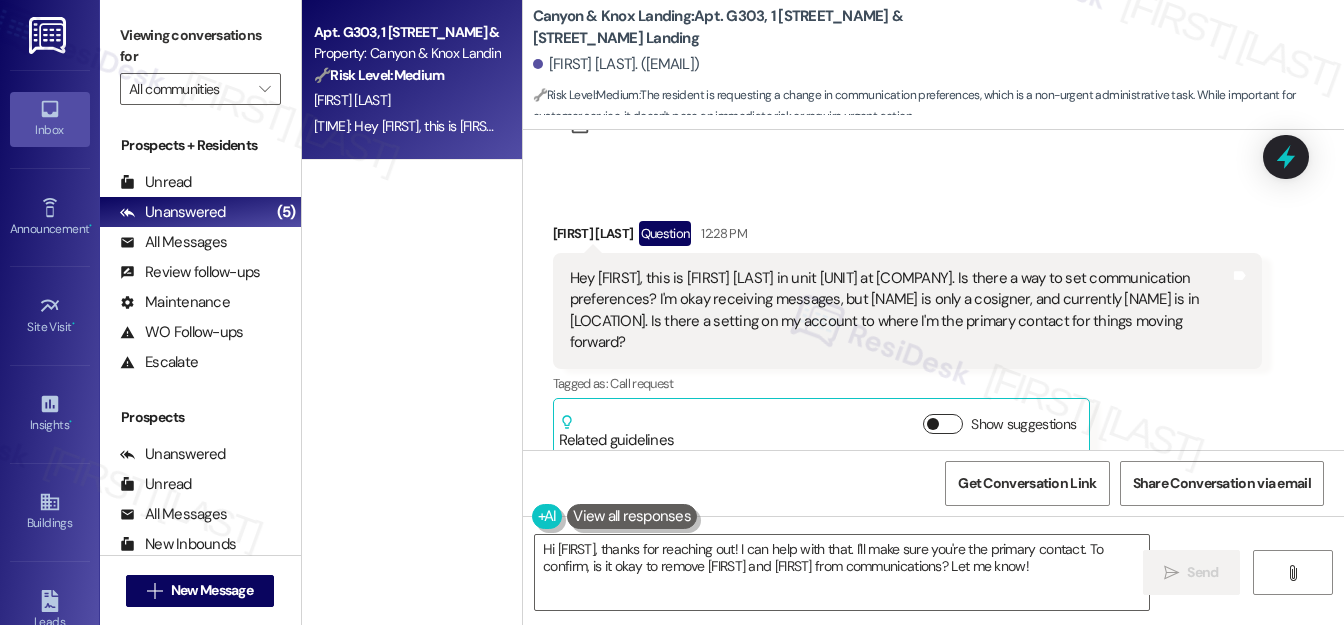 click on "Show suggestions" at bounding box center [943, 424] 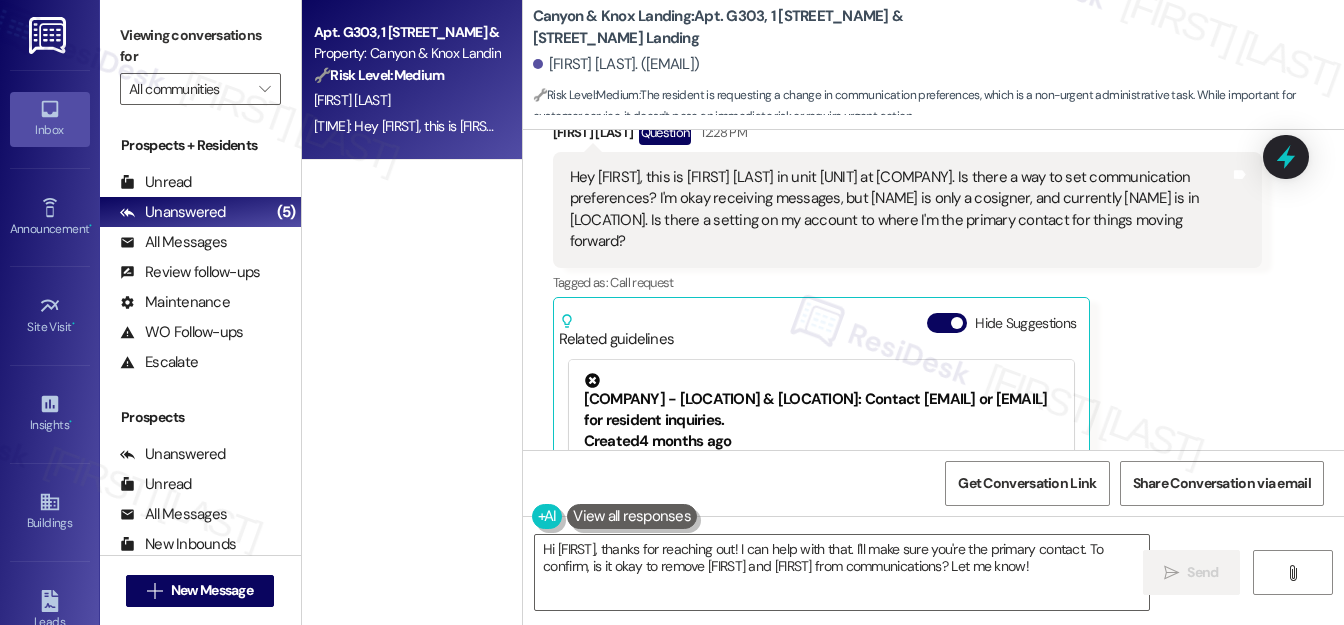scroll, scrollTop: 270, scrollLeft: 0, axis: vertical 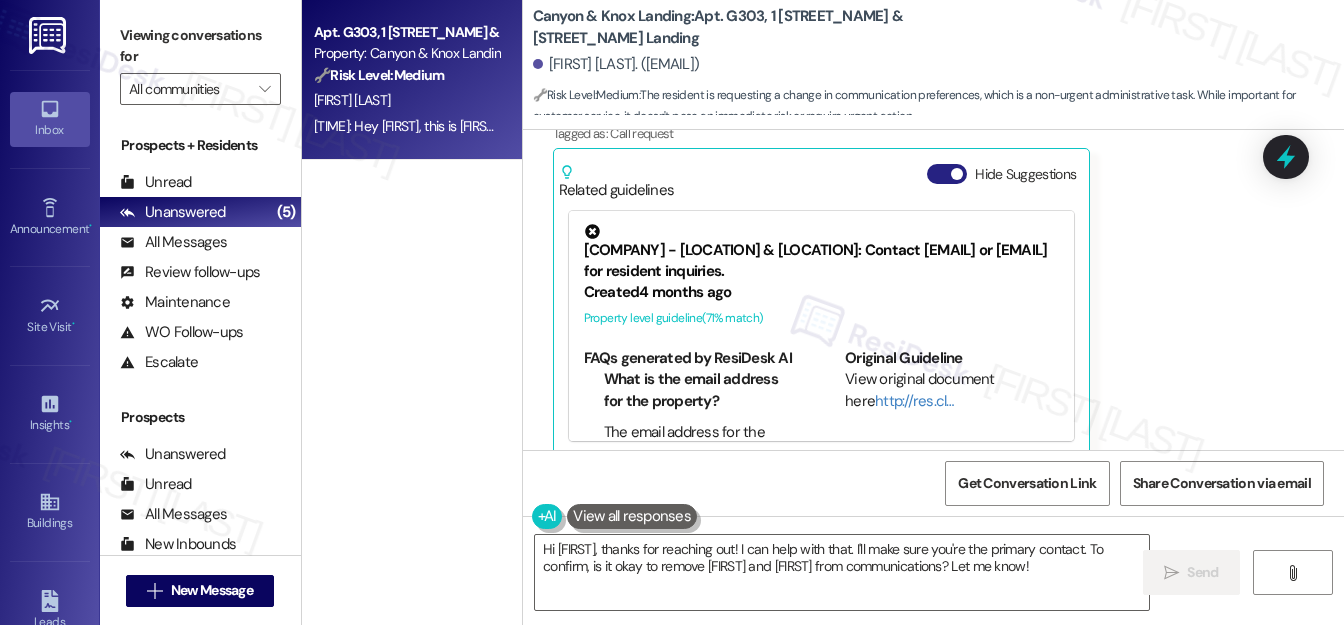 click on "Hide Suggestions" at bounding box center [947, 174] 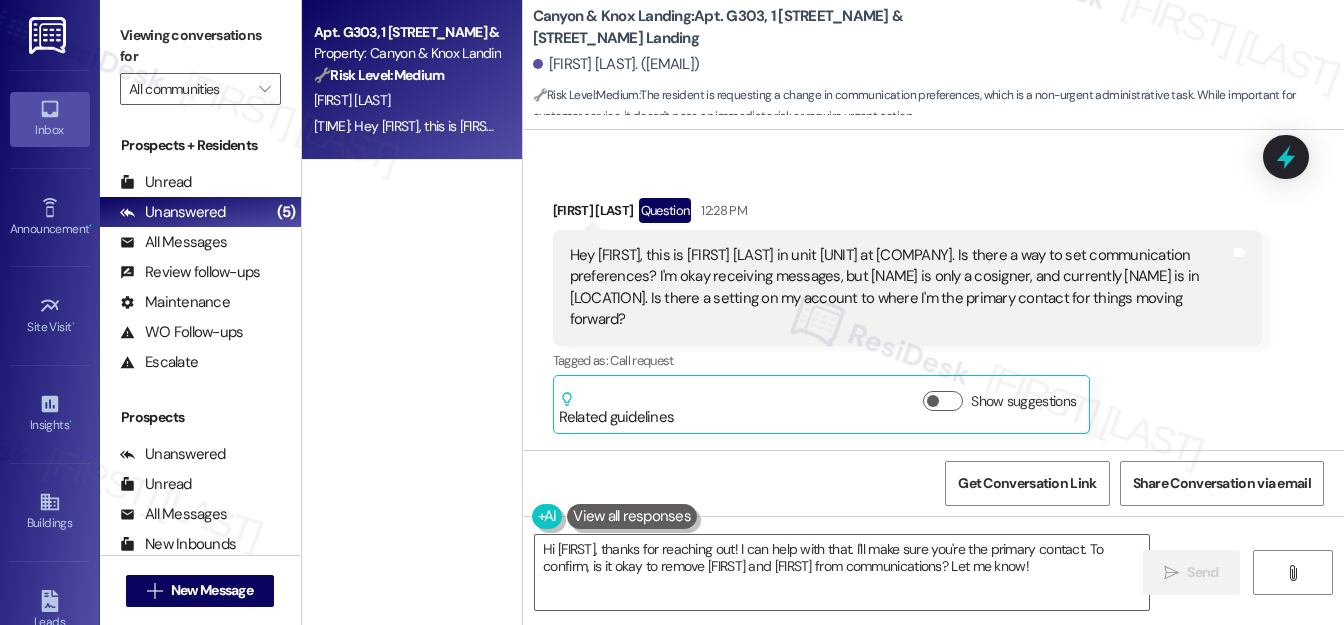 scroll, scrollTop: 88, scrollLeft: 0, axis: vertical 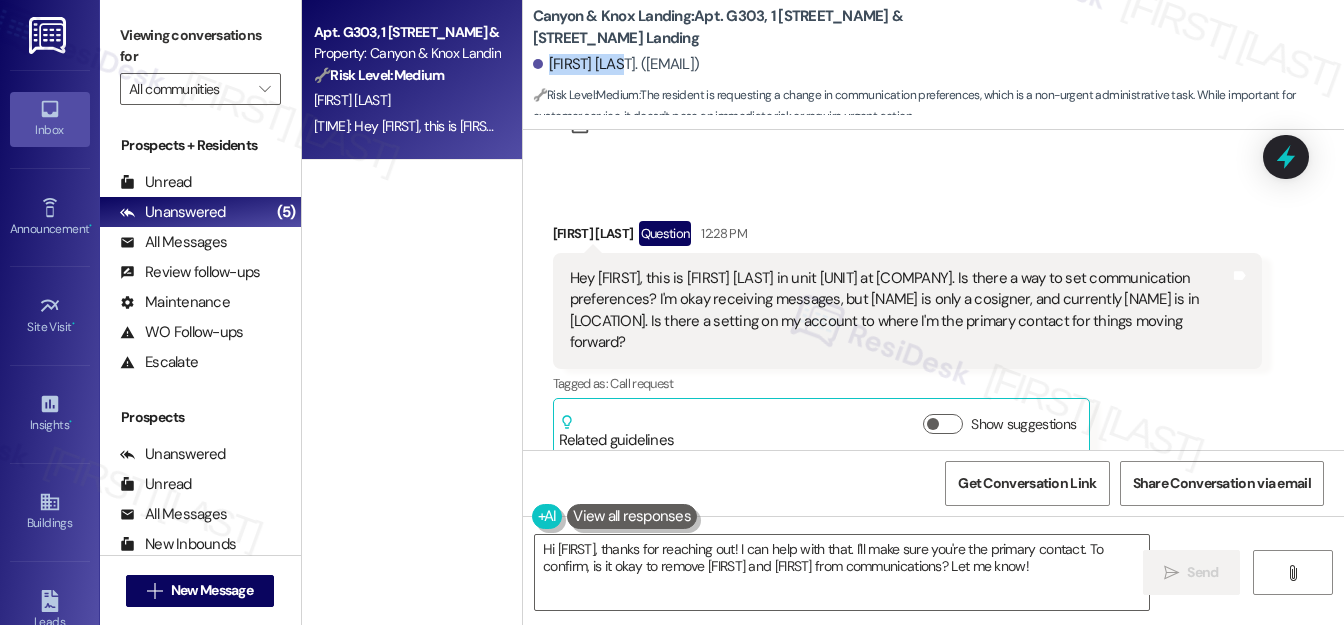 drag, startPoint x: 549, startPoint y: 66, endPoint x: 631, endPoint y: 54, distance: 82.8734 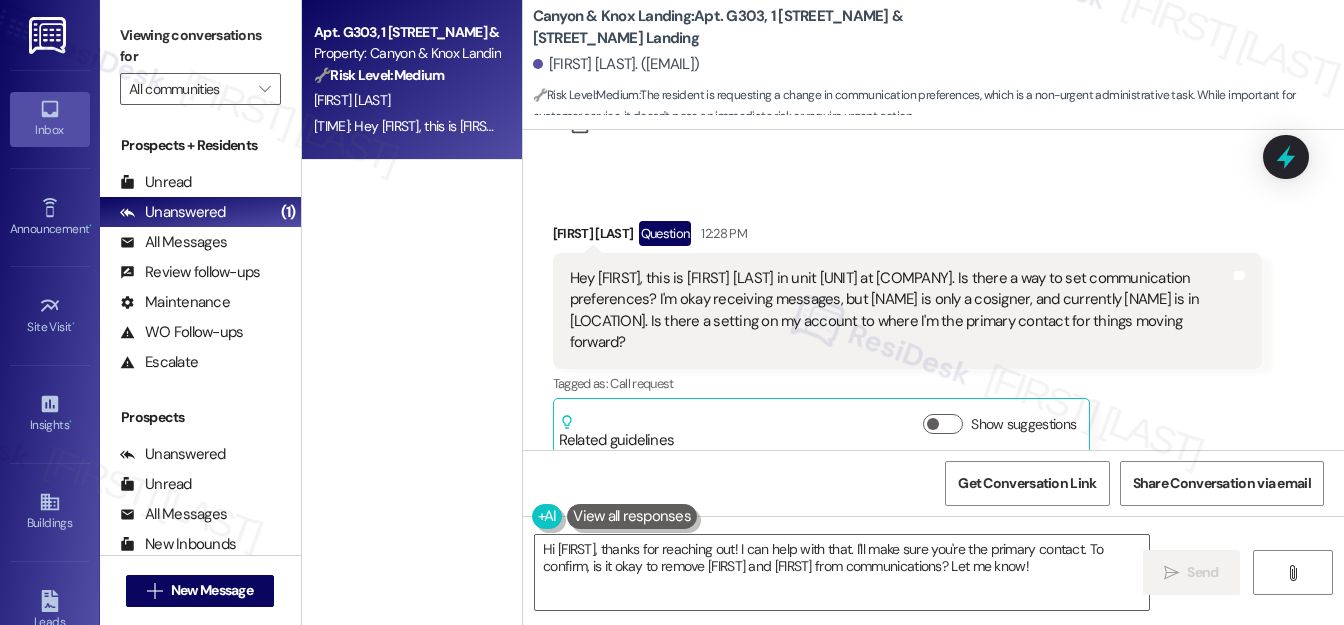 click on "Received via SMS Tate Fangman Question 12:28 PM Hey Sarah, this is Tate Fangman in unit G303 at Canyon. Is there a way to set communication preferences? I'm okay receiving messages, but Jeffery is only a cosigner, and currently Simone is in Maine. Is there a setting on my account to where I'm the primary contact for things moving forward? Tags and notes Tagged as:   Call request Click to highlight conversations about Call request  Related guidelines Show suggestions" at bounding box center (907, 339) 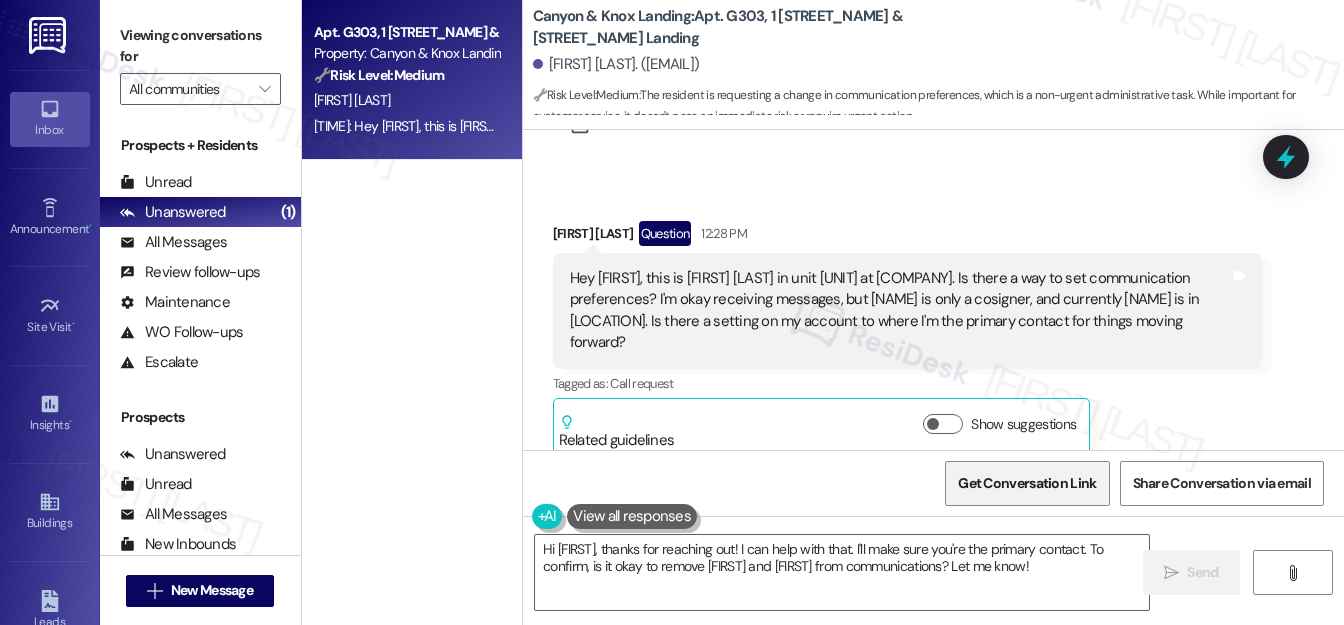click on "Get Conversation Link" at bounding box center [1027, 483] 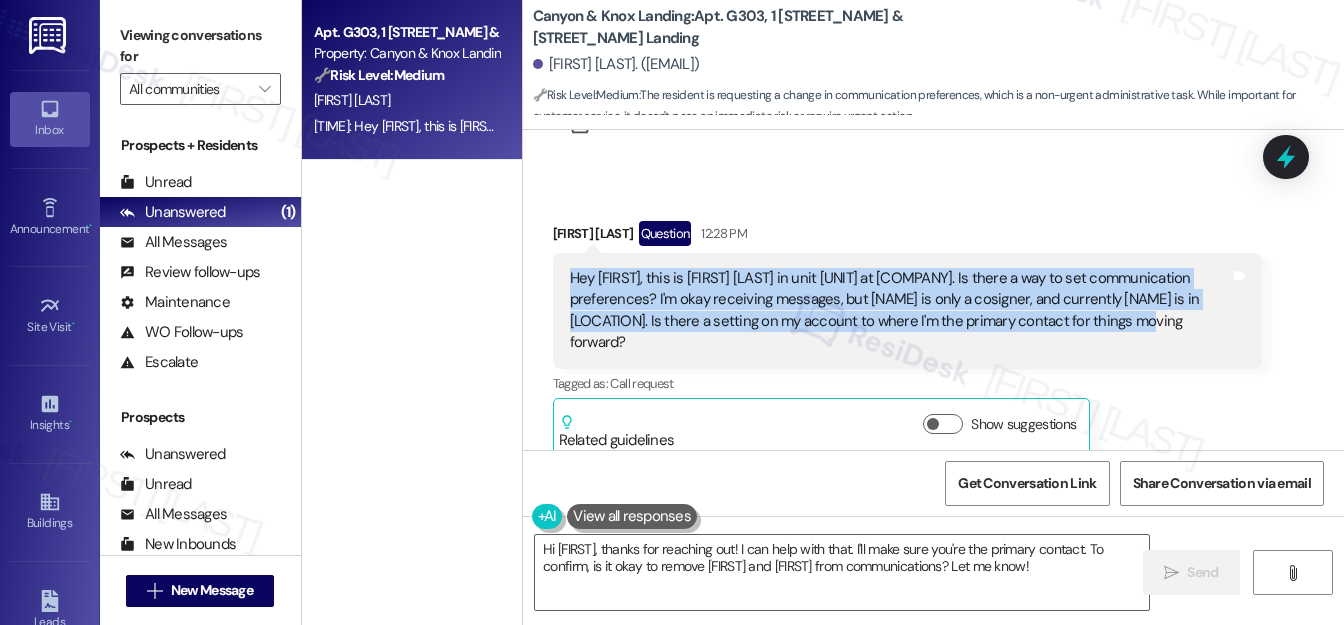 drag, startPoint x: 568, startPoint y: 276, endPoint x: 1160, endPoint y: 331, distance: 594.54944 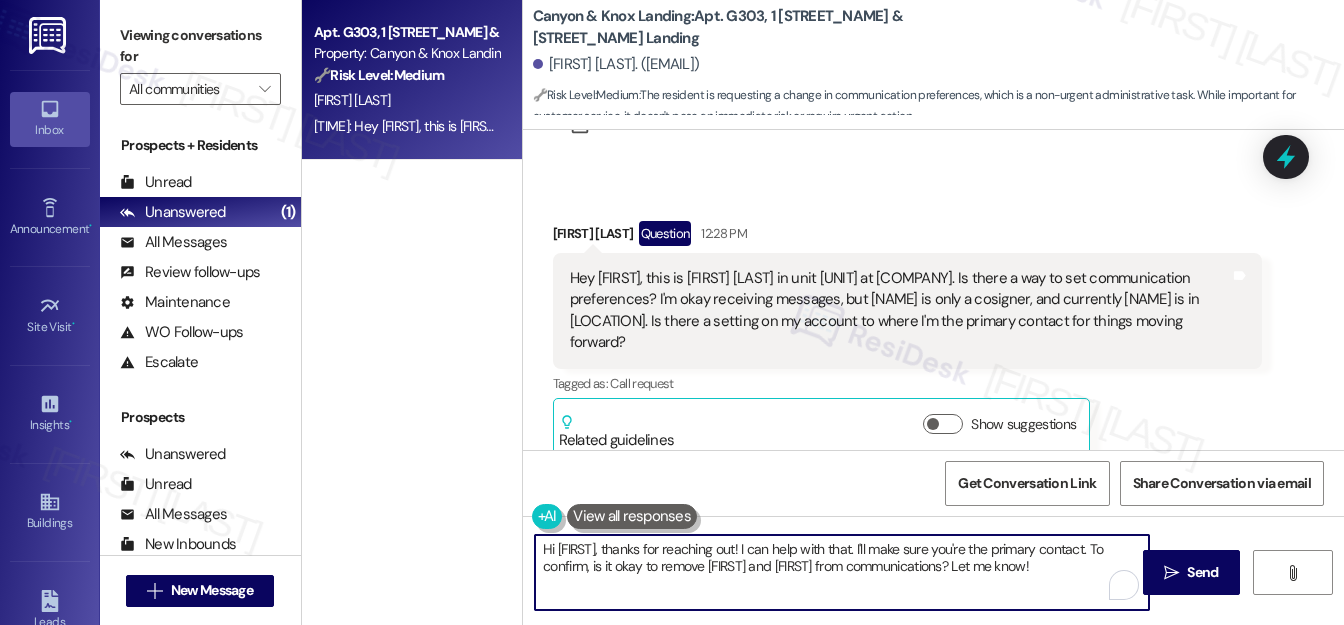 drag, startPoint x: 724, startPoint y: 546, endPoint x: 992, endPoint y: 568, distance: 268.90146 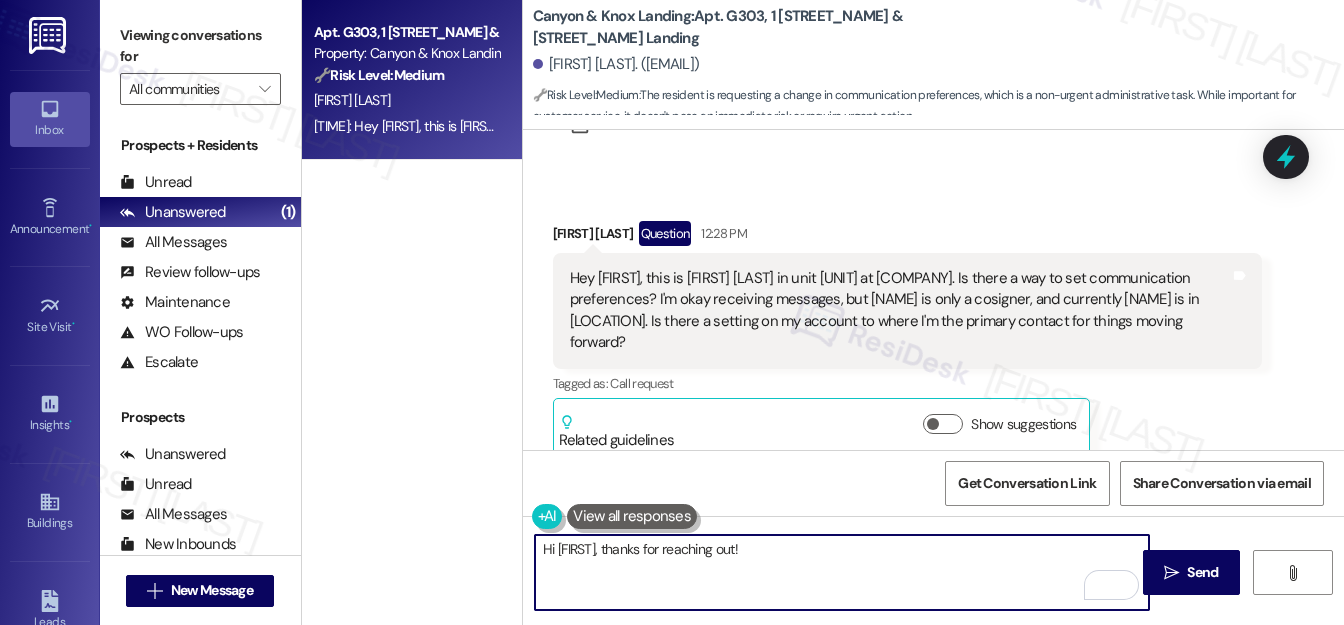 paste on "I understand you'd like to be set as the primary contact for communications going forward, given the current situation with Jeffery and Simone." 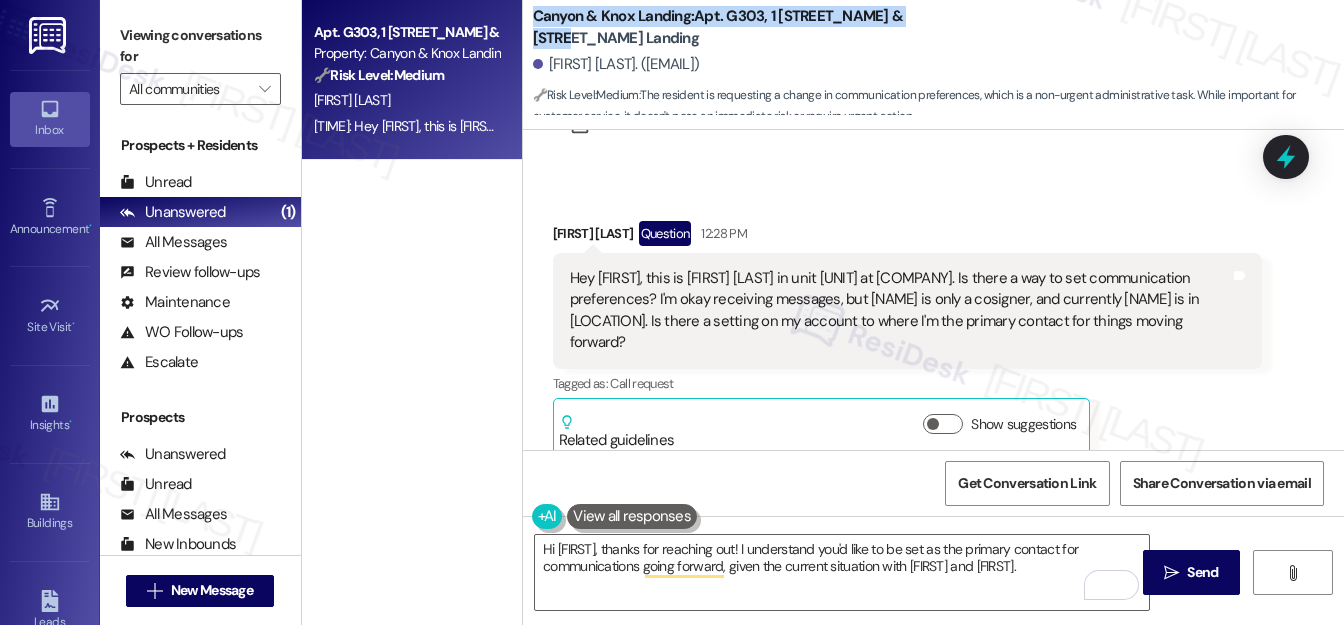 drag, startPoint x: 530, startPoint y: 10, endPoint x: 608, endPoint y: 36, distance: 82.219215 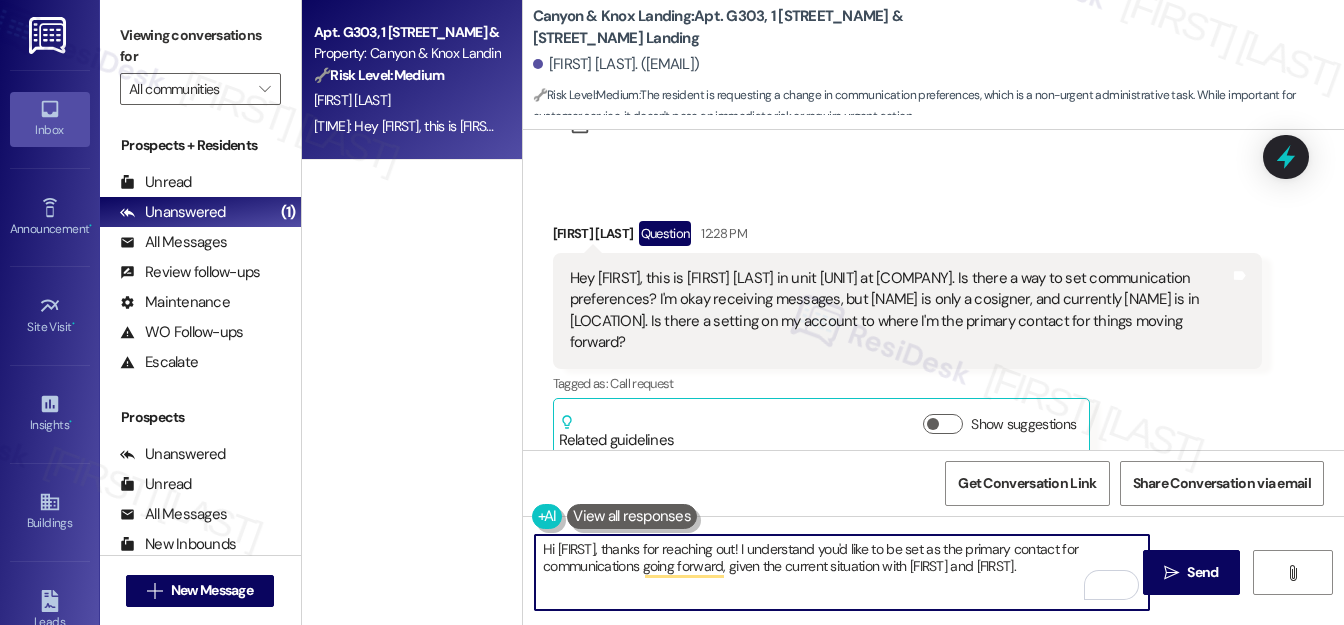 click on "Hi Tate, thanks for reaching out! I understand you'd like to be set as the primary contact for communications going forward, given the current situation with Jeffery and Simone." at bounding box center (842, 572) 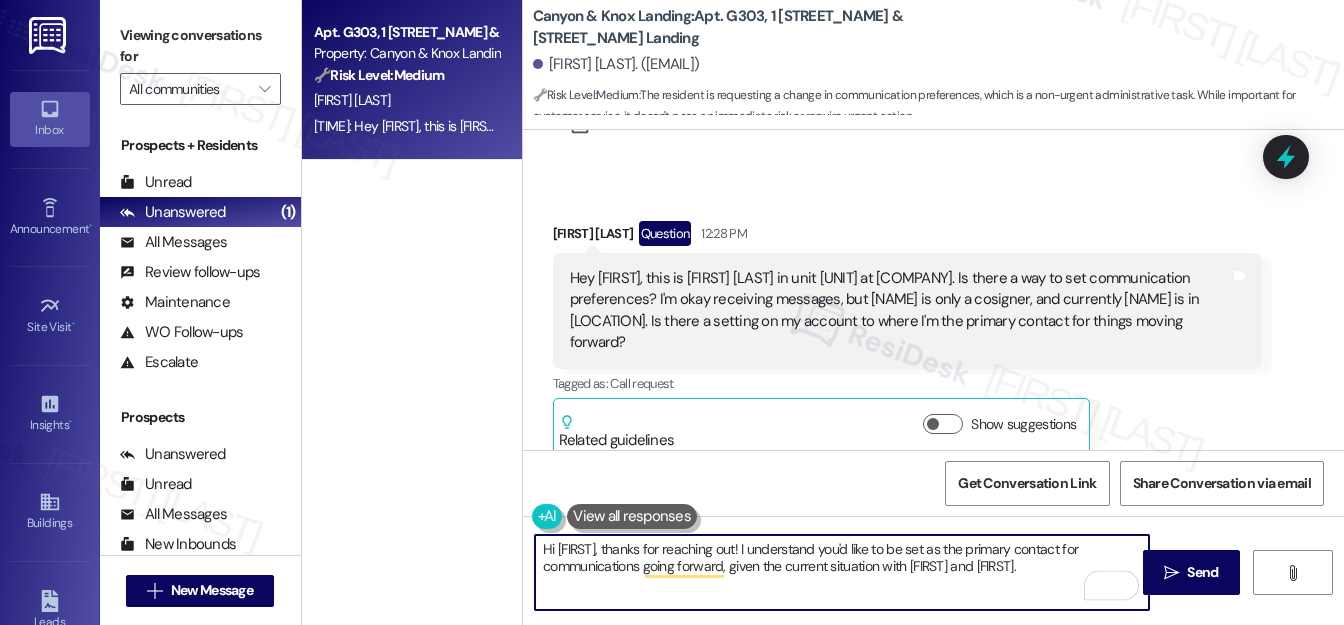 paste on "I’ll check with the team to see what options are available regarding communication preferences and account settings." 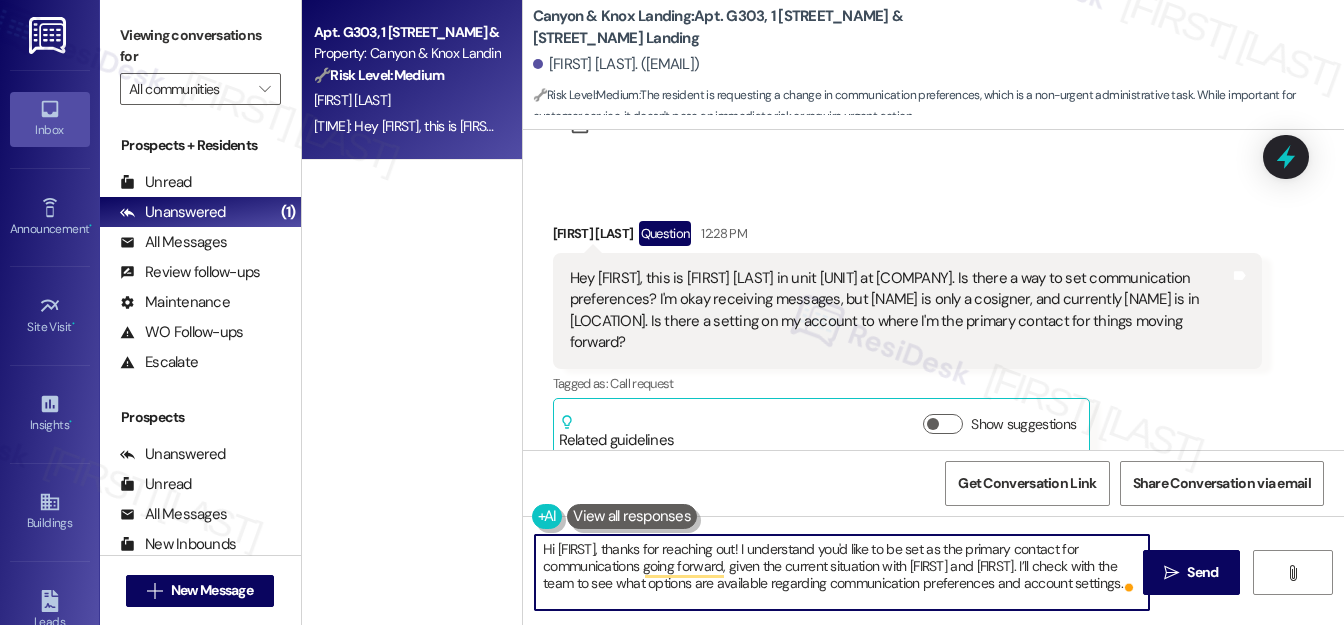 paste on "I’ll follow up as soon as I have more information." 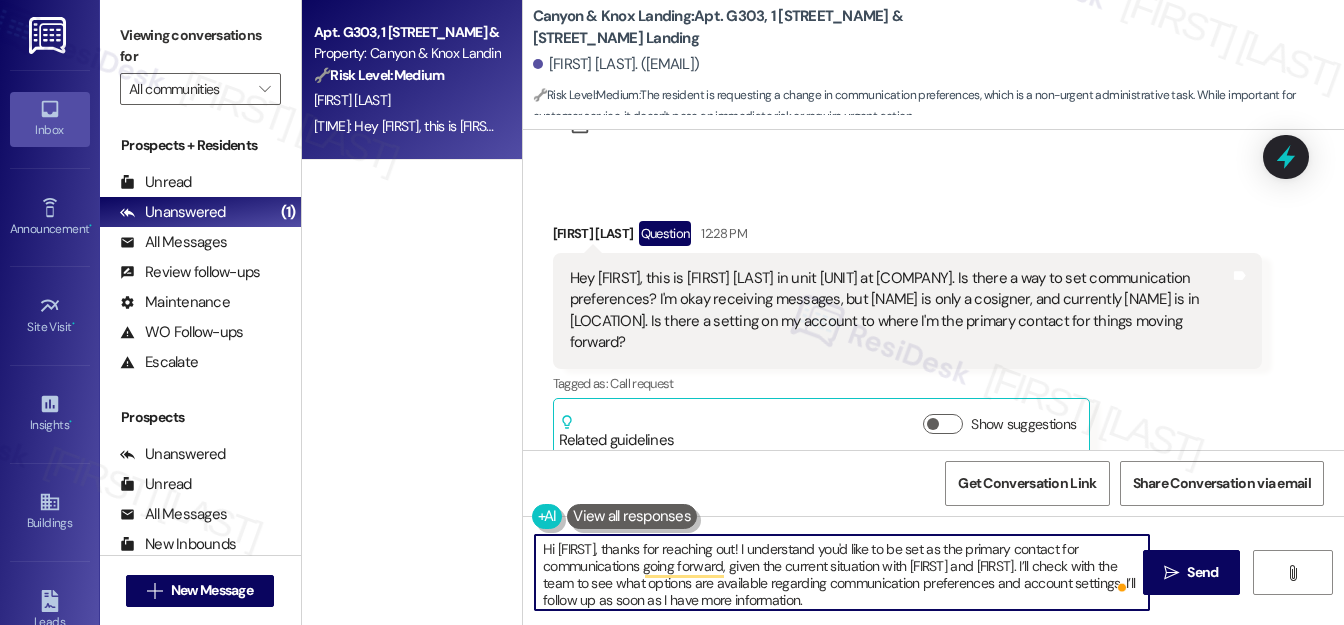 click on "Hi Tate, thanks for reaching out! I understand you'd like to be set as the primary contact for communications going forward, given the current situation with Jeffery and Simone. I’ll check with the team to see what options are available regarding communication preferences and account settings. I’ll follow up as soon as I have more information." at bounding box center [842, 572] 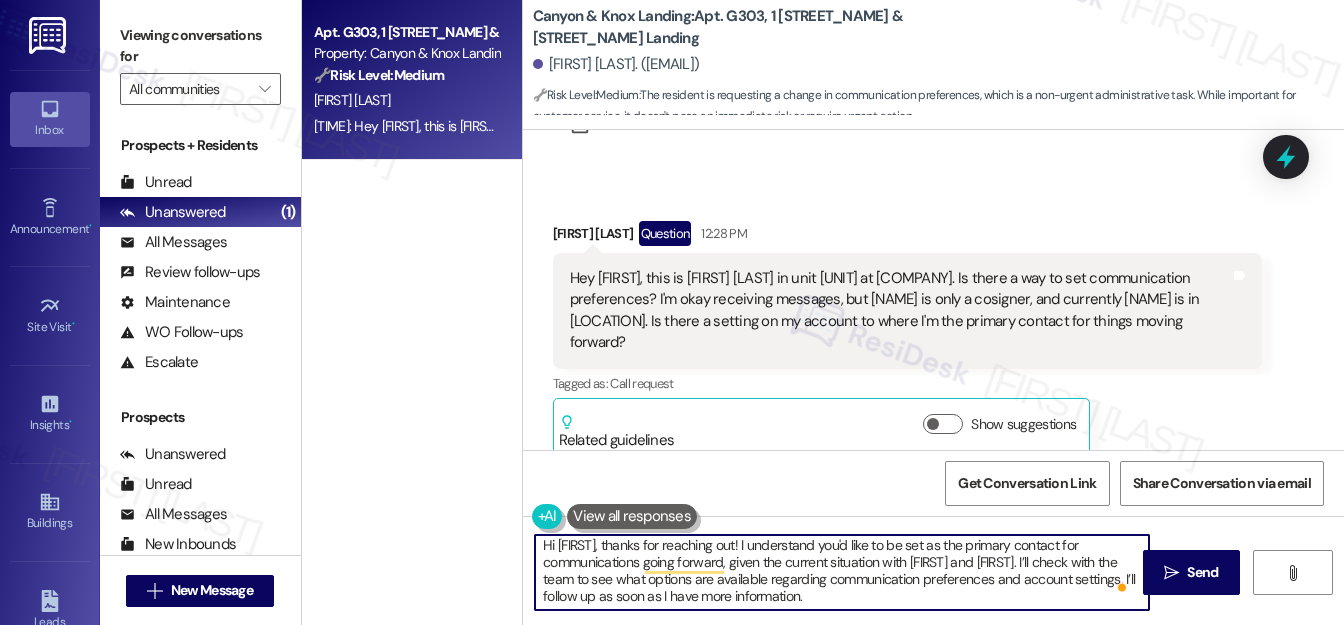 scroll, scrollTop: 5, scrollLeft: 0, axis: vertical 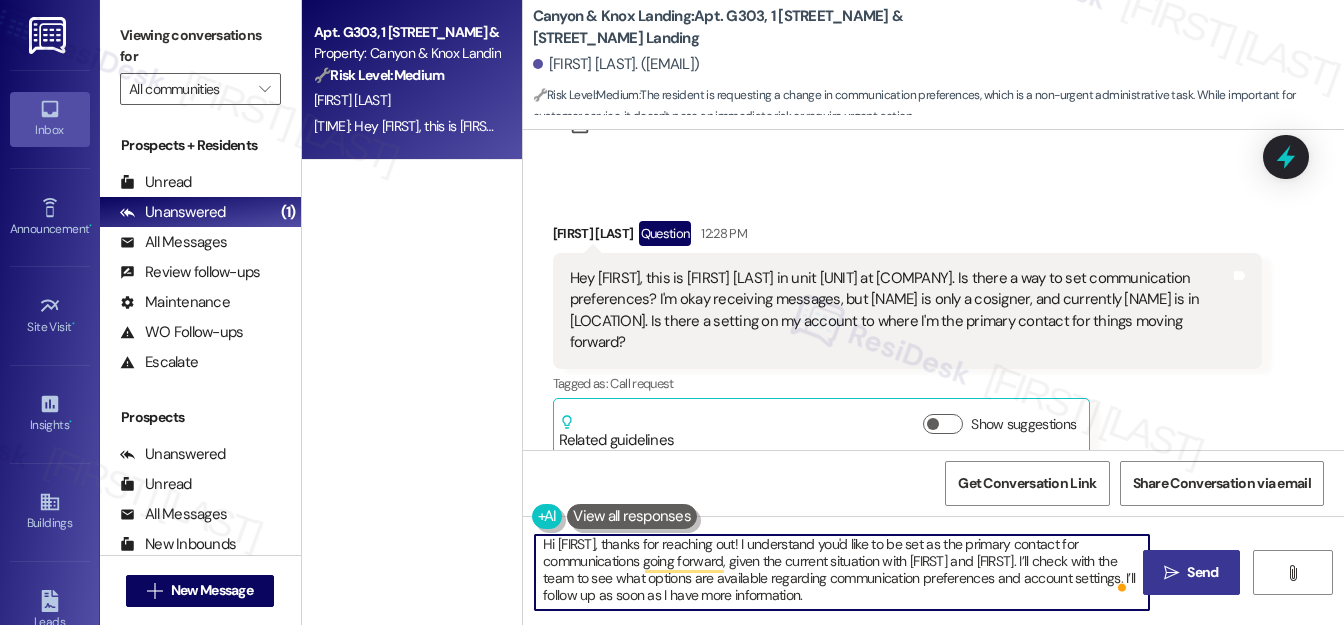 type on "Hi Tate, thanks for reaching out! I understand you'd like to be set as the primary contact for communications going forward, given the current situation with Jeffery and Simone. I’ll check with the team to see what options are available regarding communication preferences and account settings. I’ll follow up as soon as I have more information." 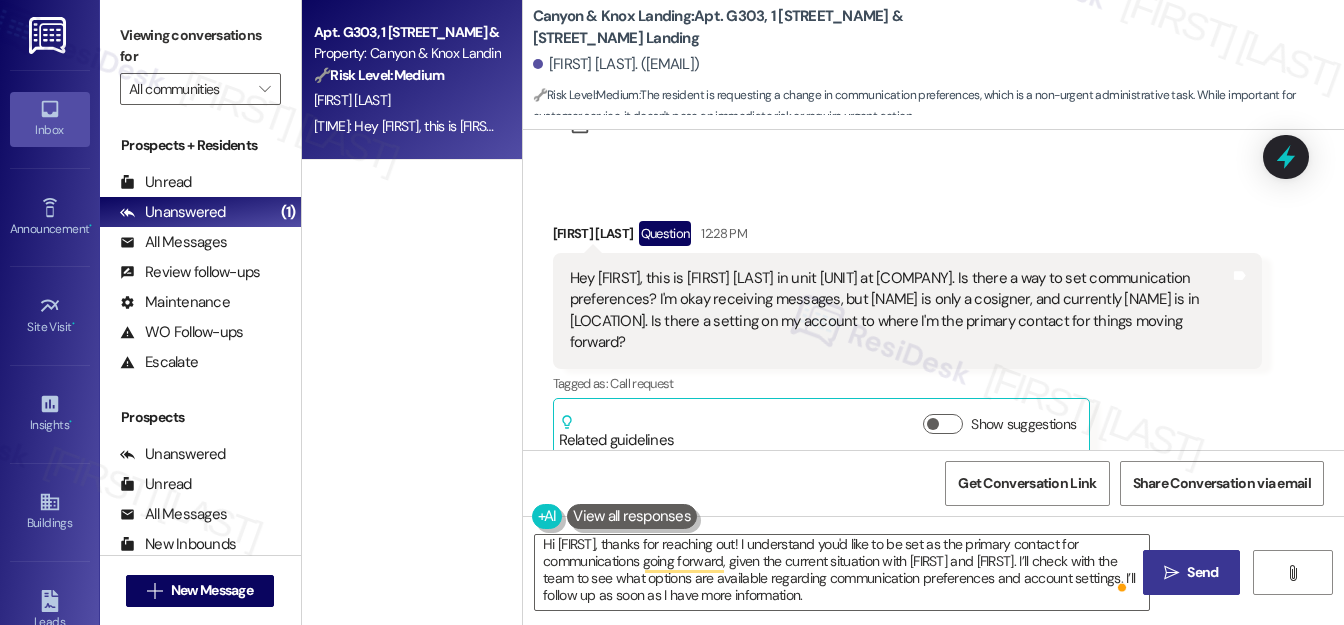 click on "Send" at bounding box center (1202, 572) 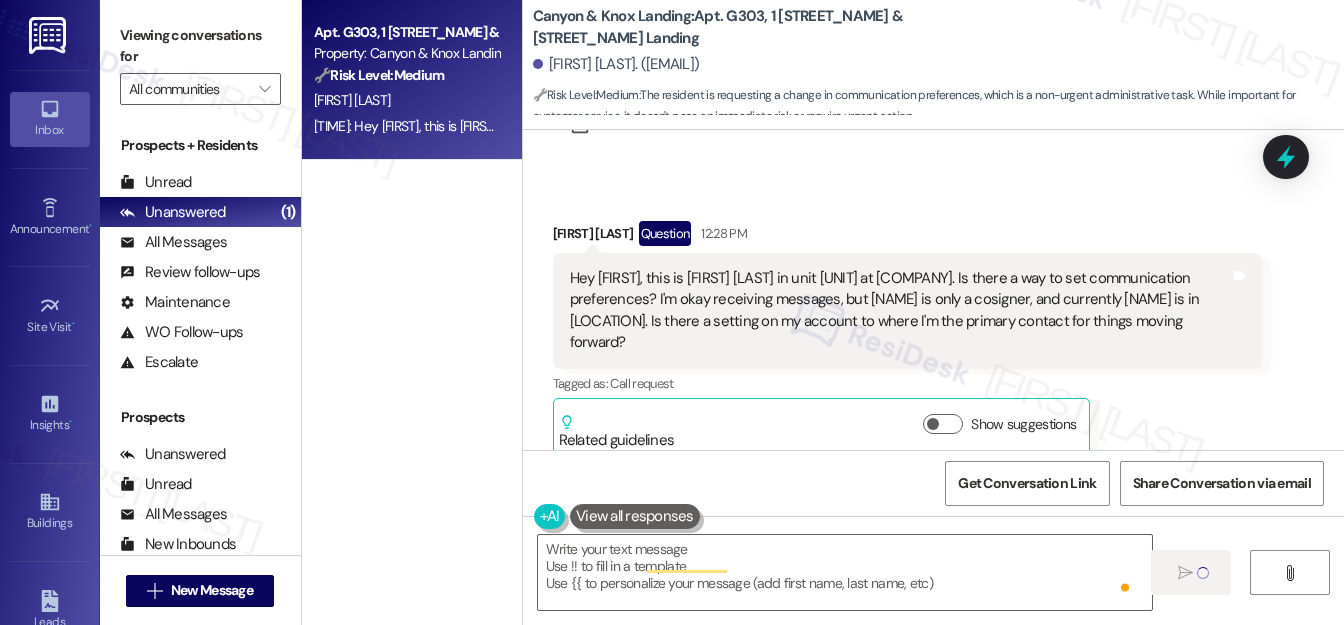 scroll, scrollTop: 0, scrollLeft: 0, axis: both 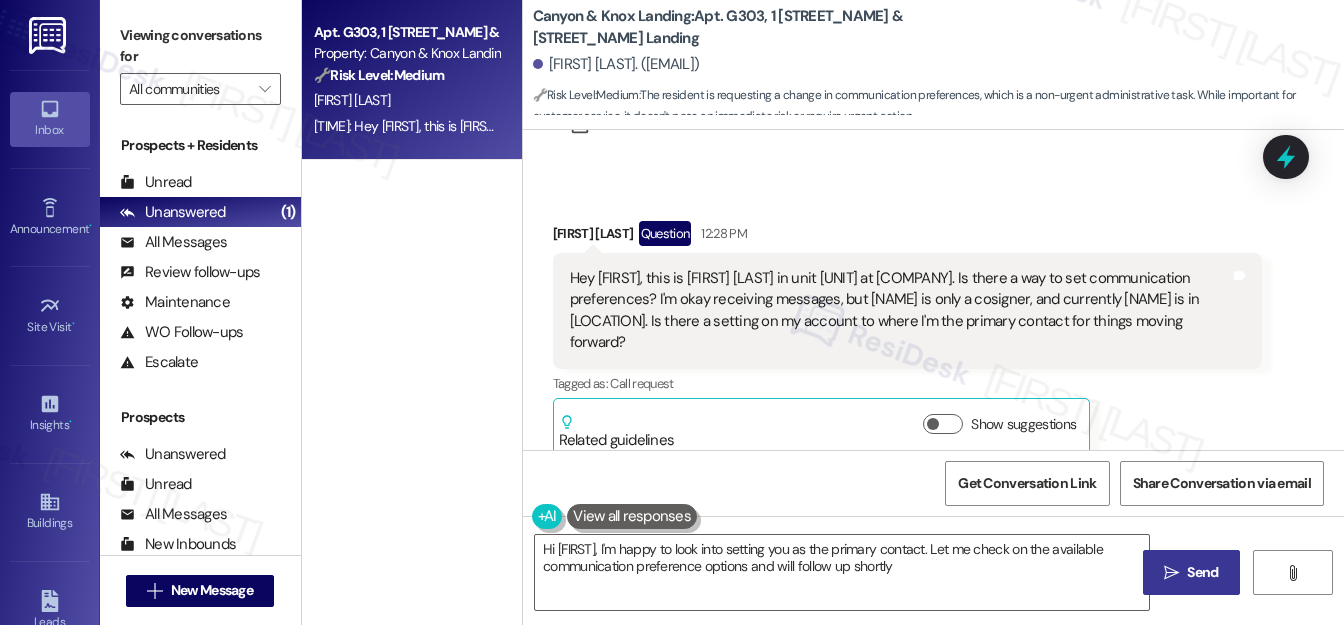 type on "Hi Tate, I'm happy to look into setting you as the primary contact. Let me check on the available communication preference options and will follow up shortly!" 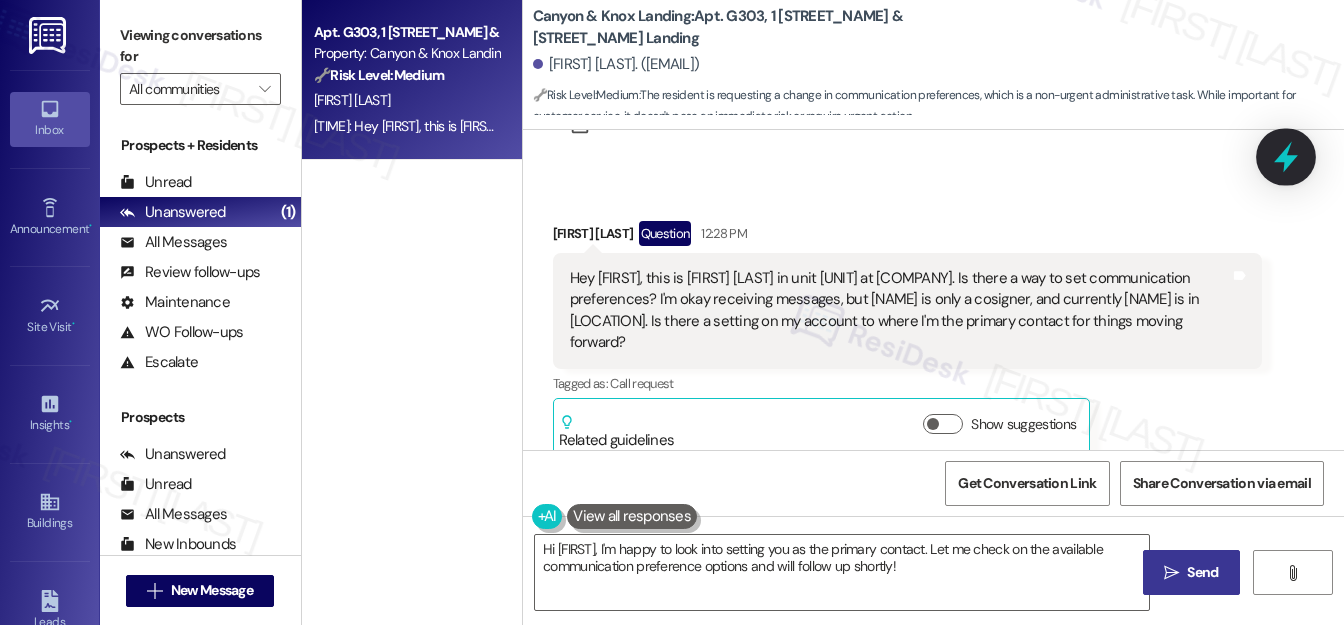 click 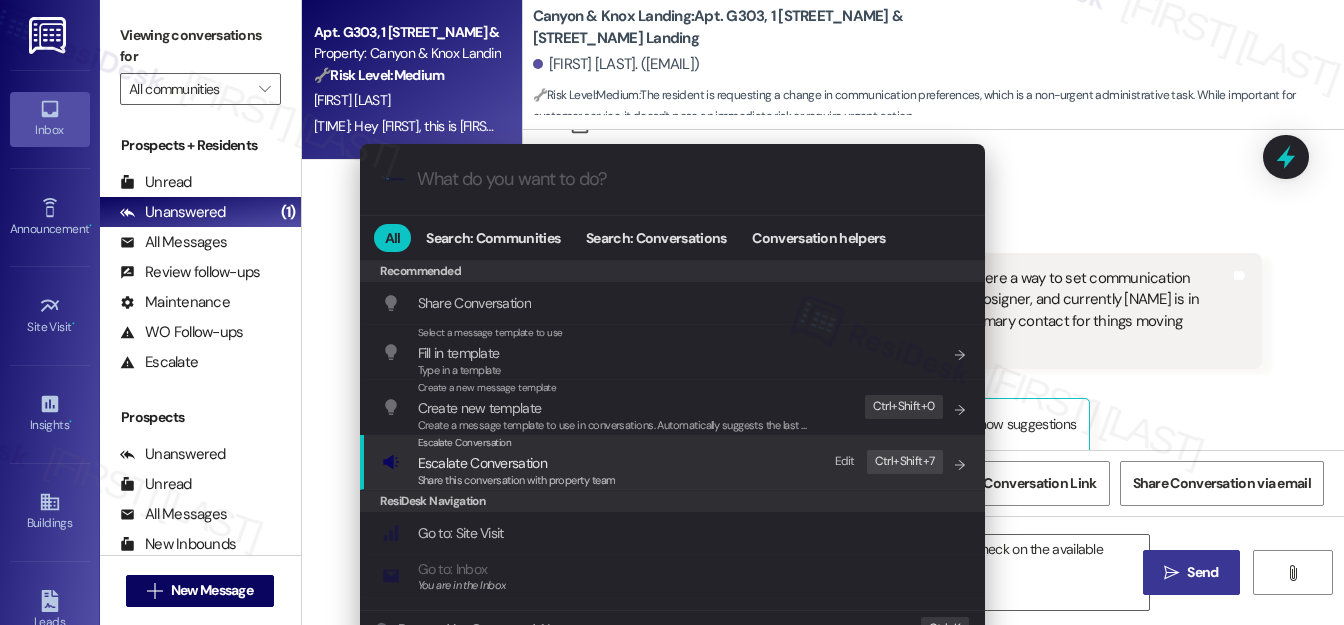click on "Share this conversation with property team" at bounding box center [517, 481] 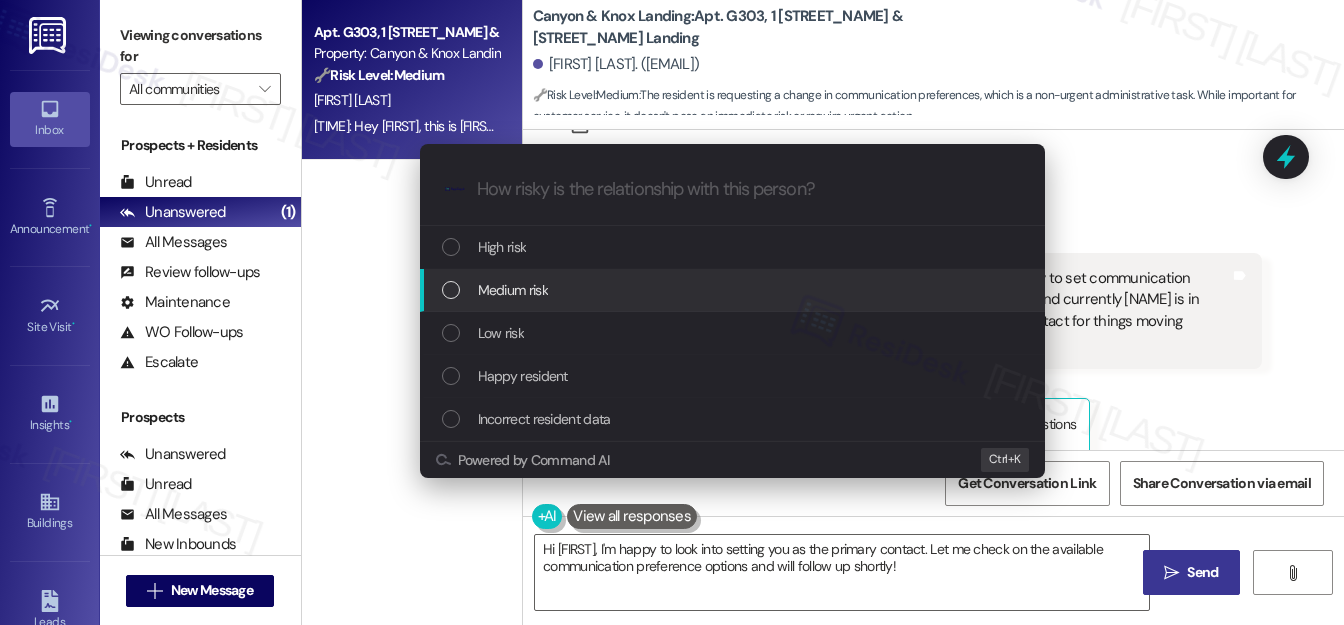 click on "Medium risk" at bounding box center (513, 290) 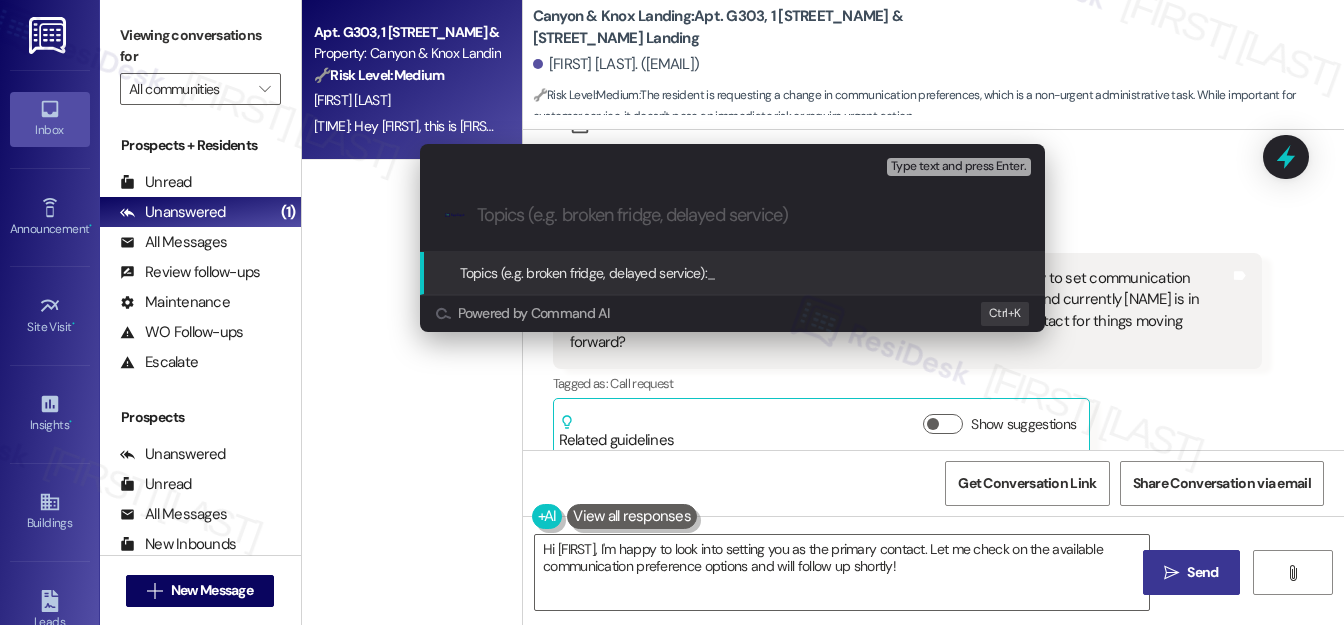 paste on "Inquiry About Communication Preferences" 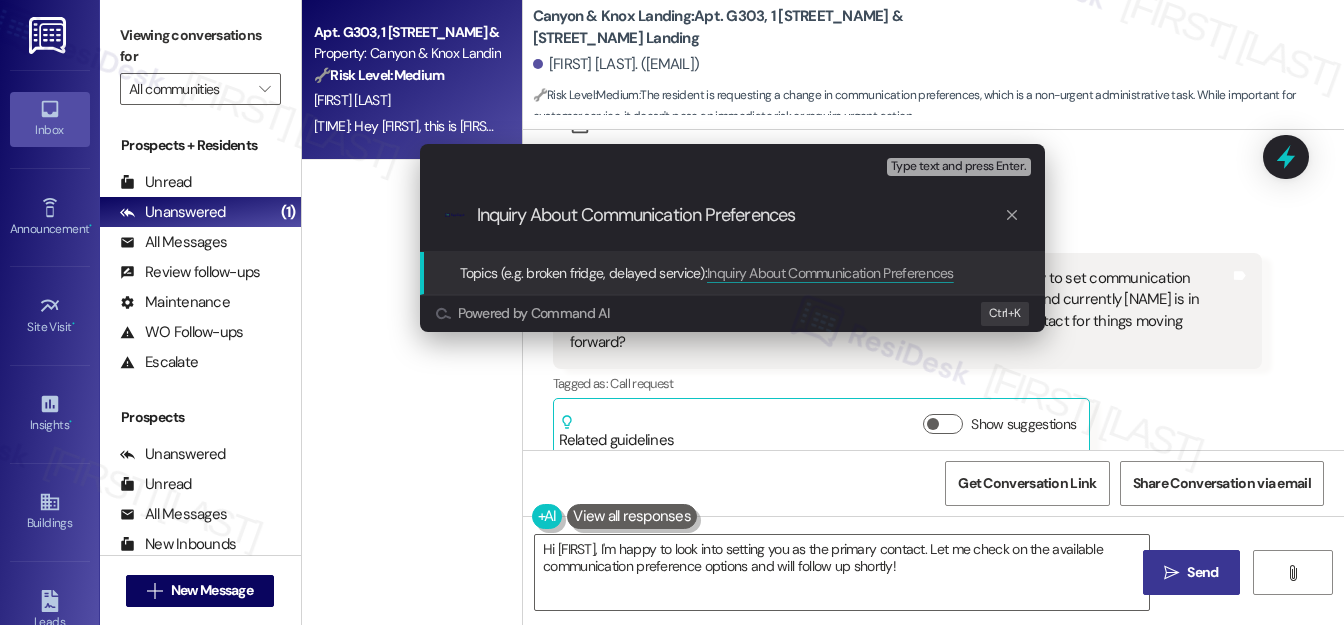 type 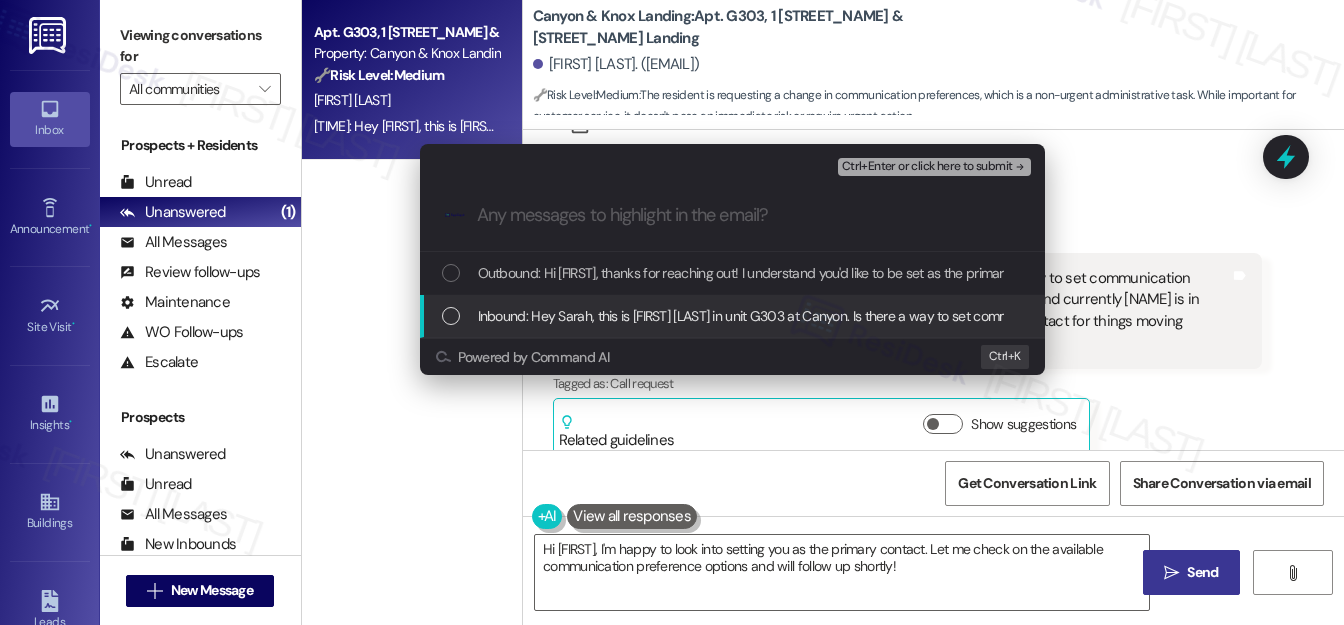 click at bounding box center (451, 316) 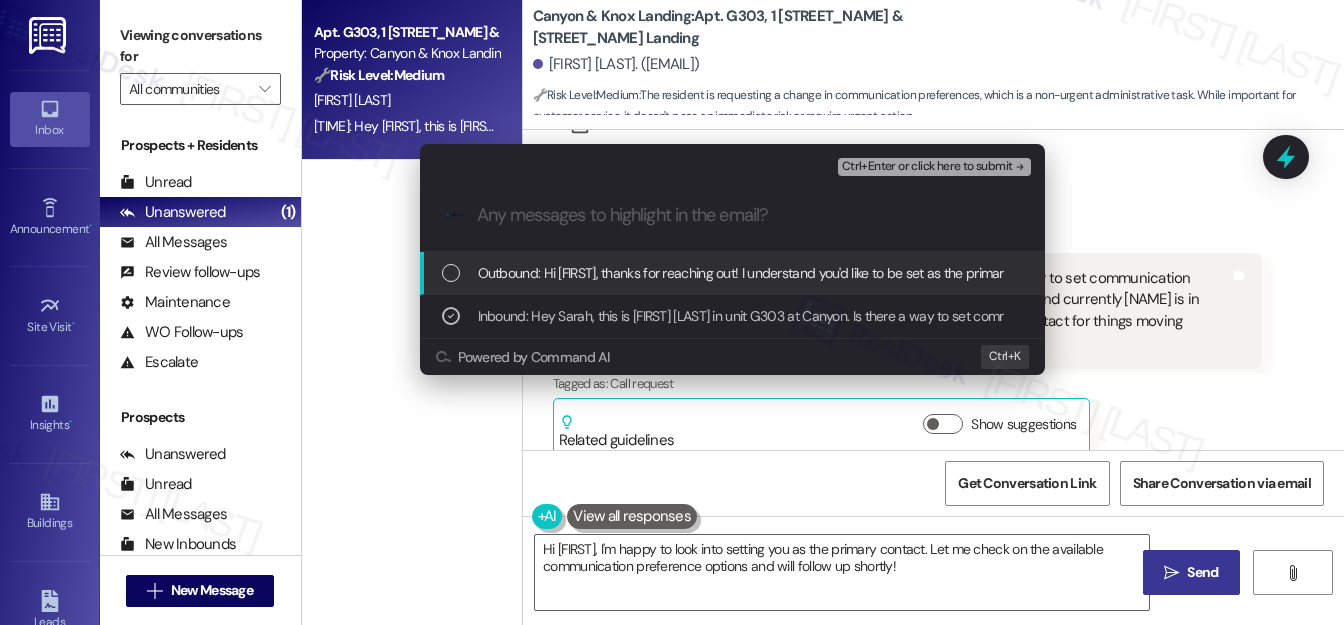 click on "Ctrl+Enter or click here to submit" at bounding box center [927, 167] 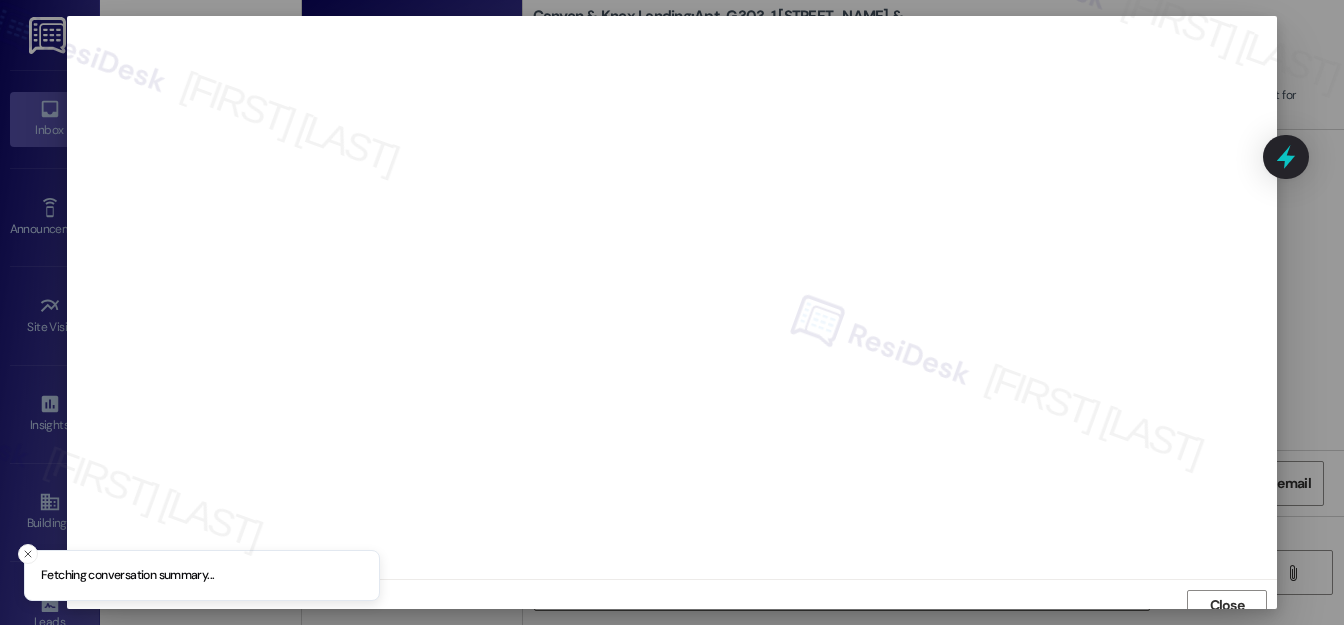 scroll, scrollTop: 12, scrollLeft: 0, axis: vertical 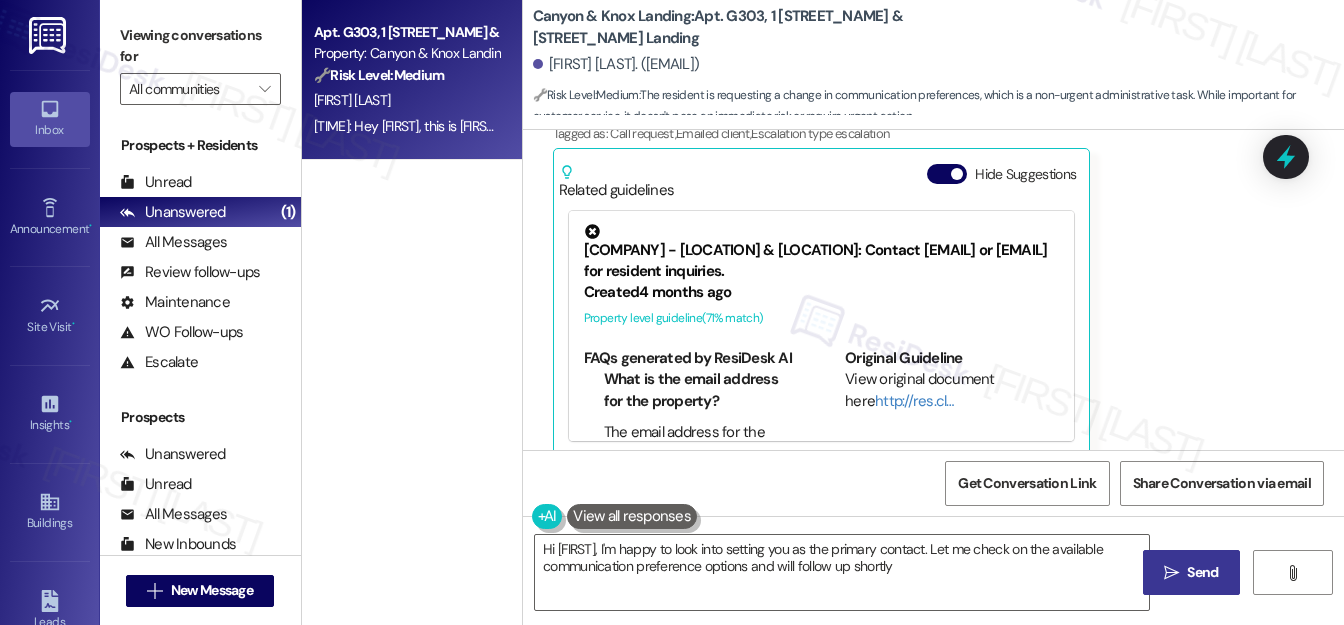 type on "Hi Tate, I'm happy to look into setting you as the primary contact. Let me check on the available communication preference options and will follow up shortly!" 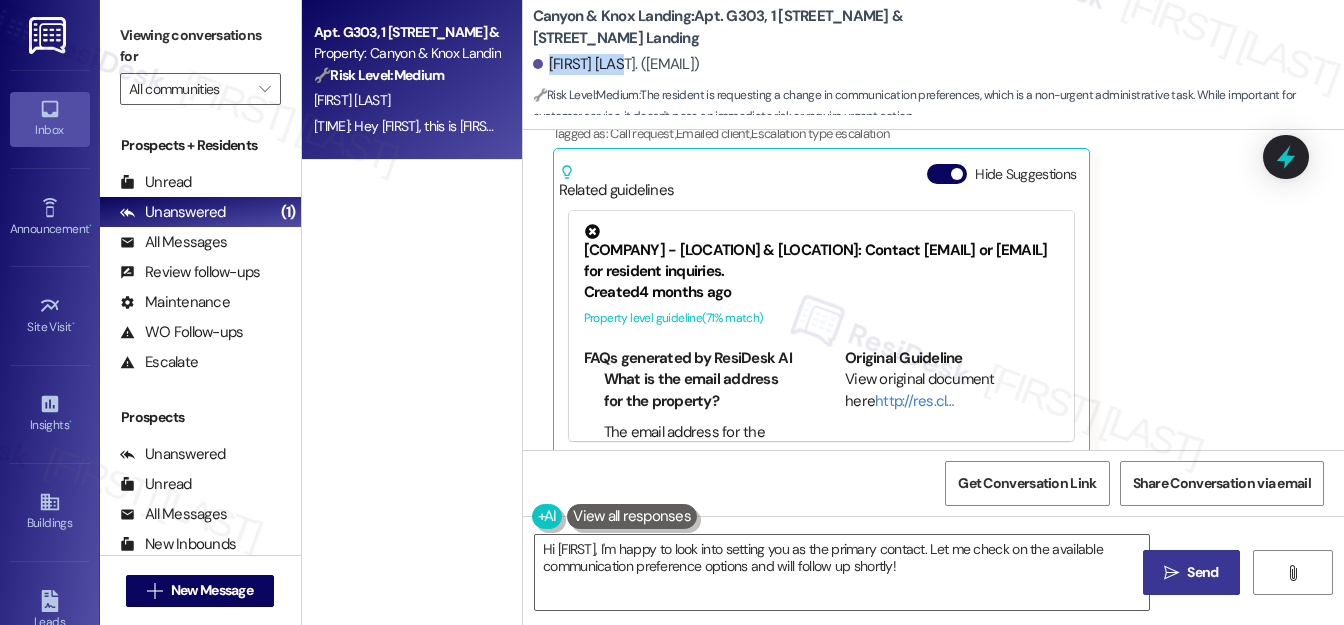 drag, startPoint x: 548, startPoint y: 65, endPoint x: 632, endPoint y: 53, distance: 84.85281 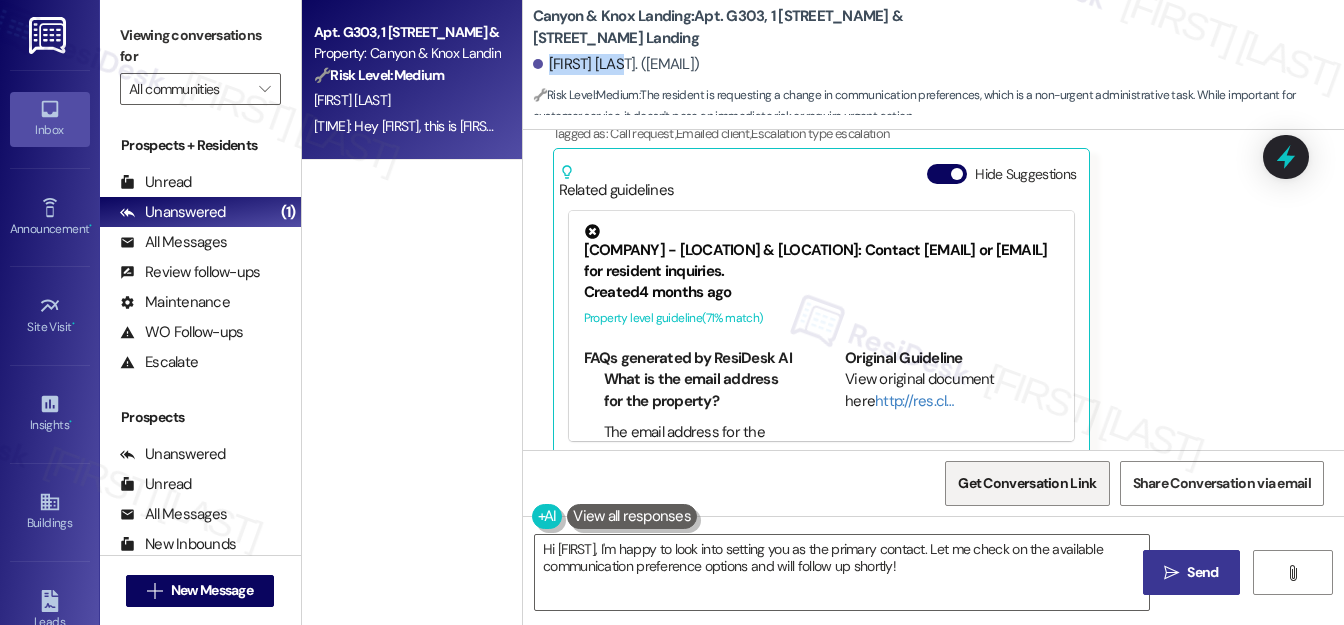 click on "Get Conversation Link" at bounding box center [1027, 483] 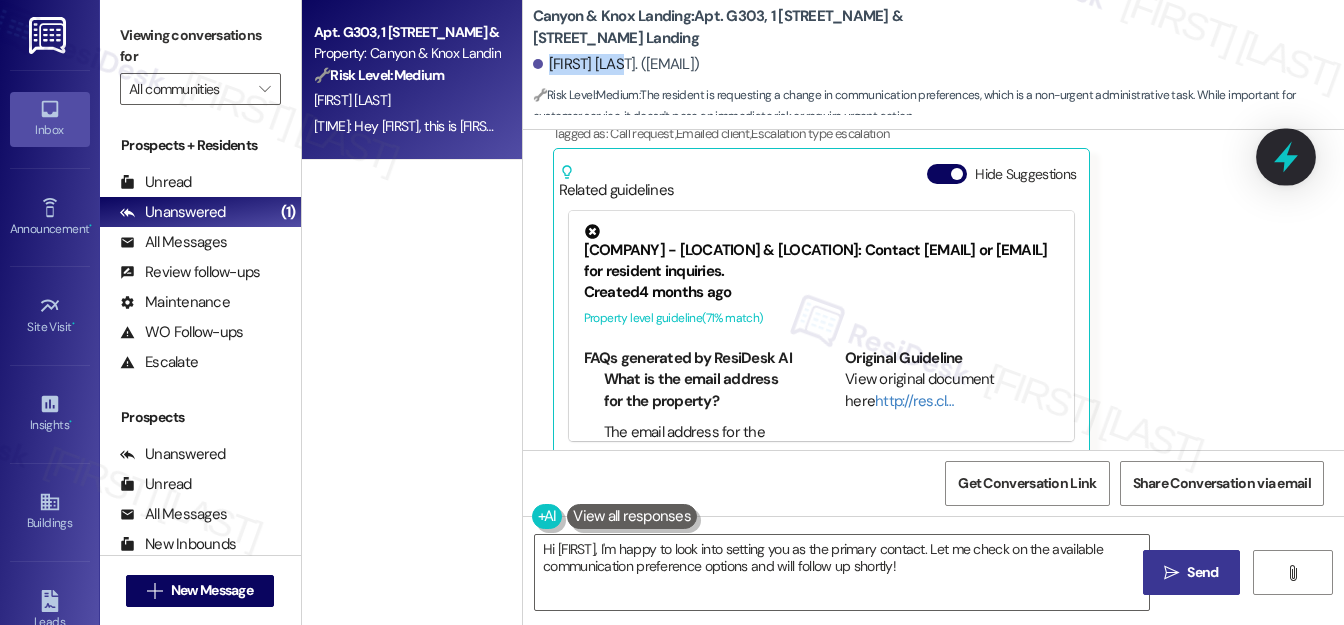 click 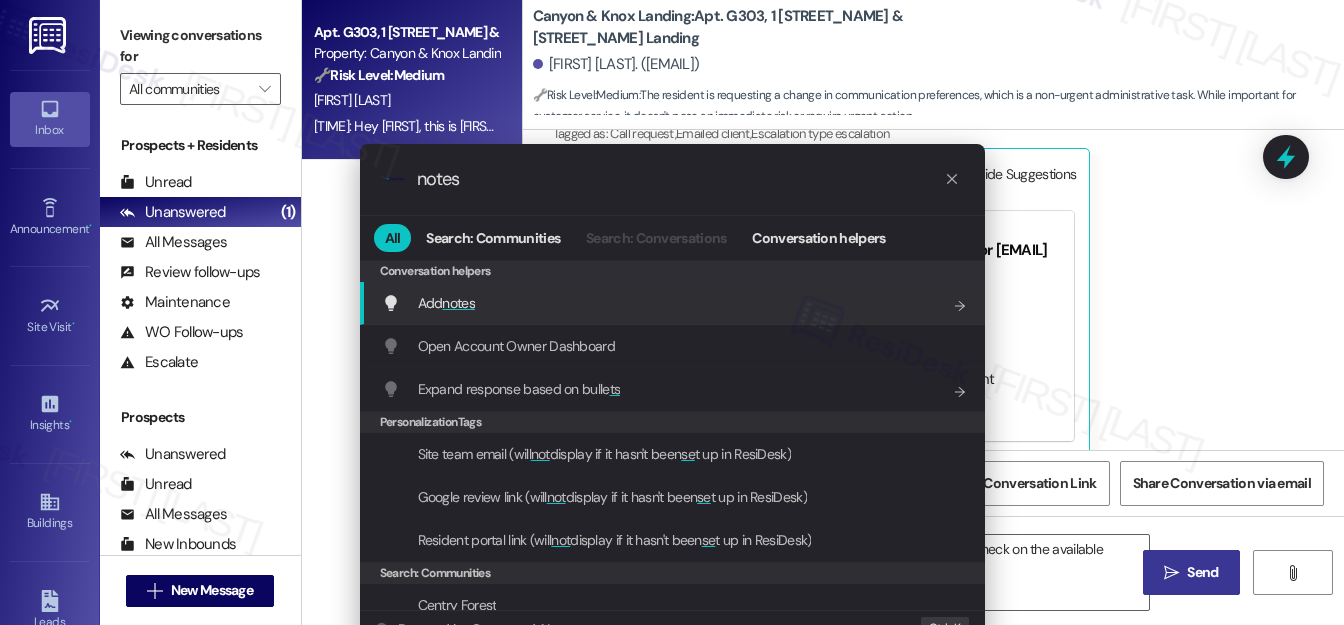 type on "notes" 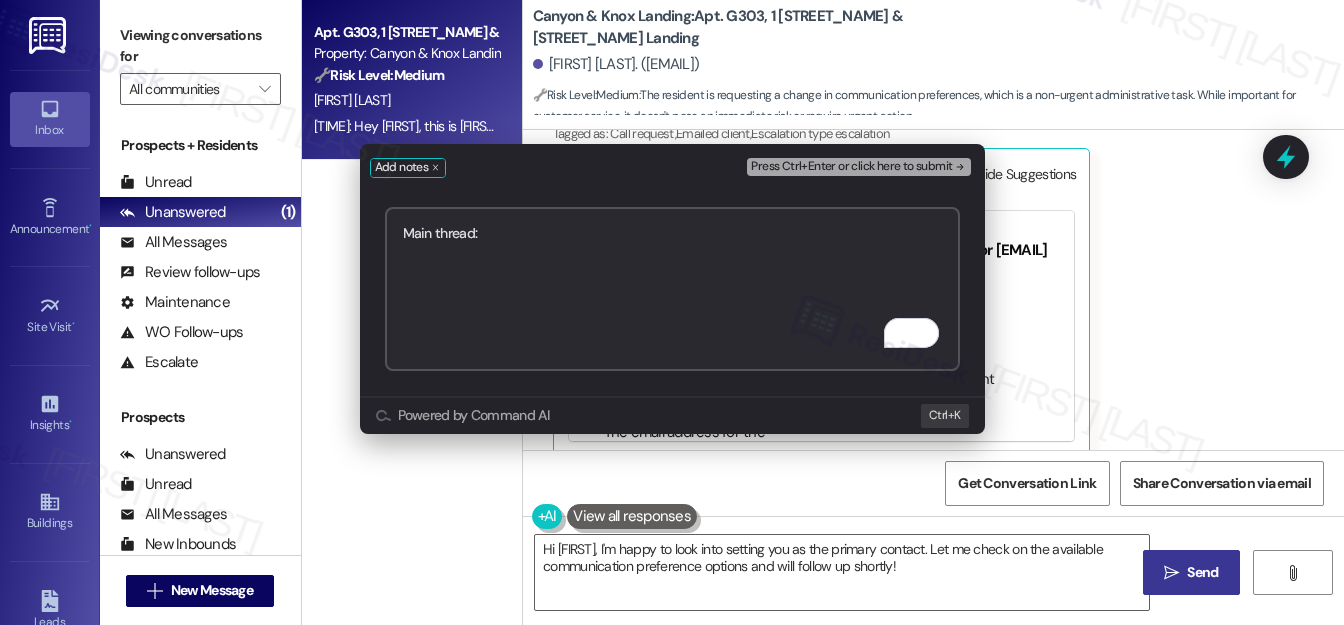 paste on "https://www.theresidesk.com/text/insights-conversations/1431553/share-conversation-link" 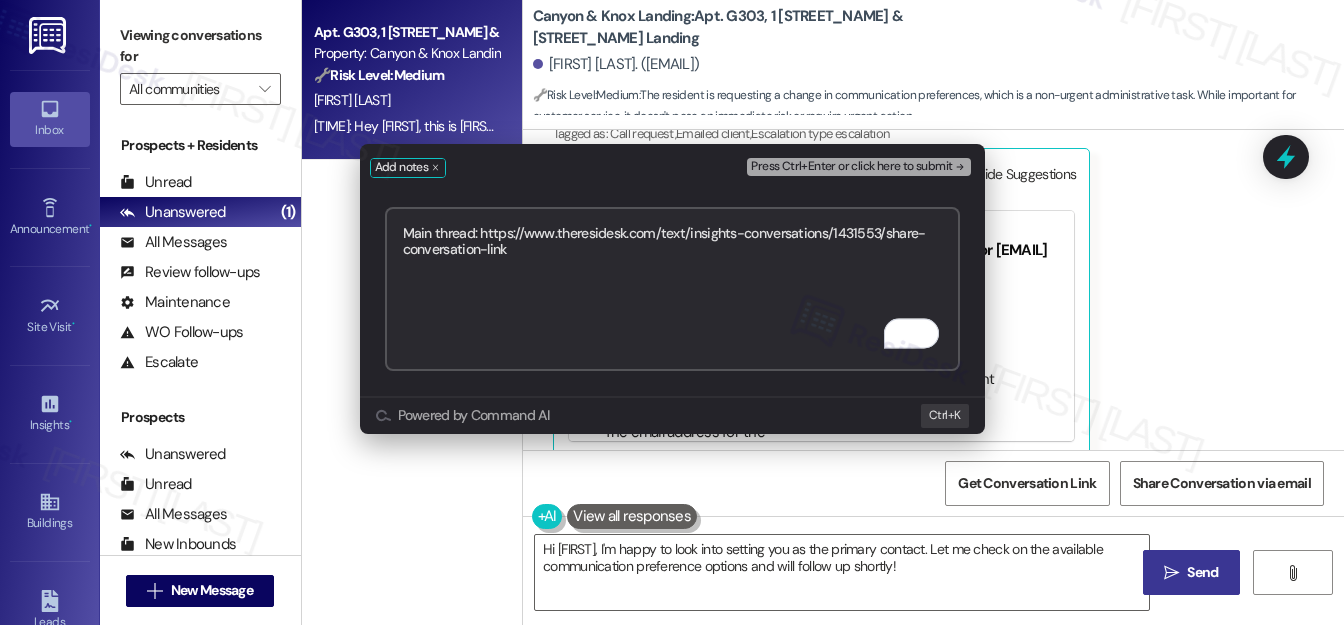 type on "Main thread: https://www.theresidesk.com/text/insights-conversations/1431553/share-conversation-link" 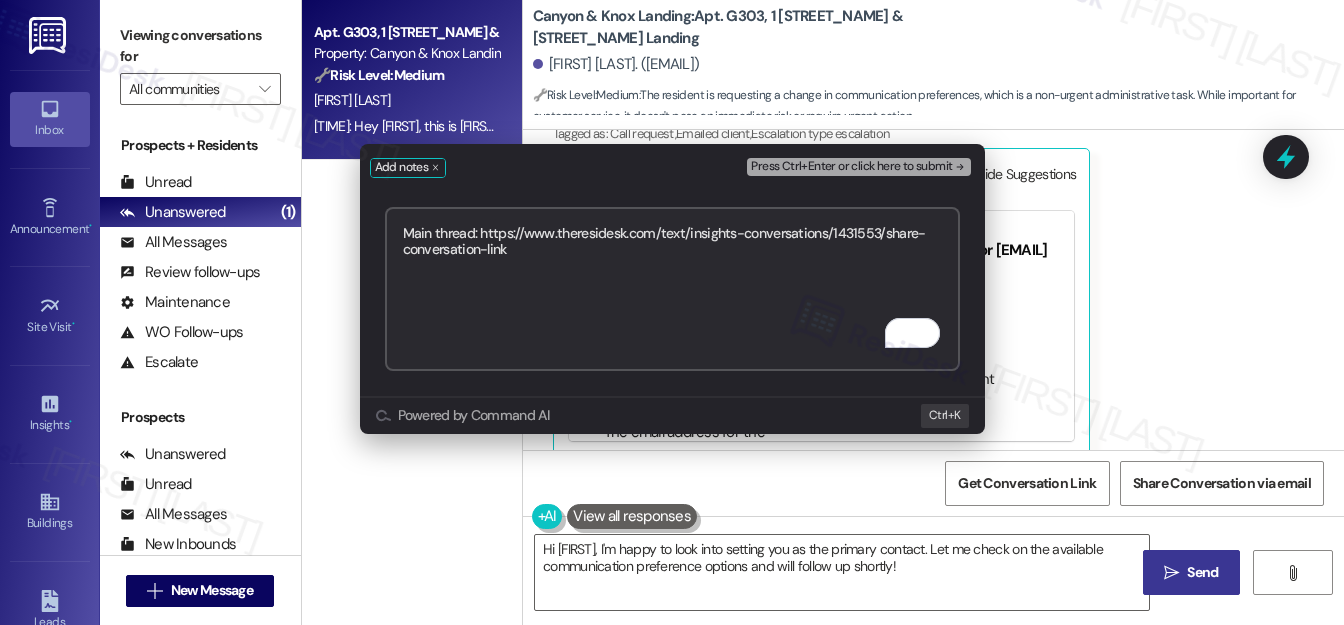 click on "Press Ctrl+Enter or click here to submit" at bounding box center (851, 167) 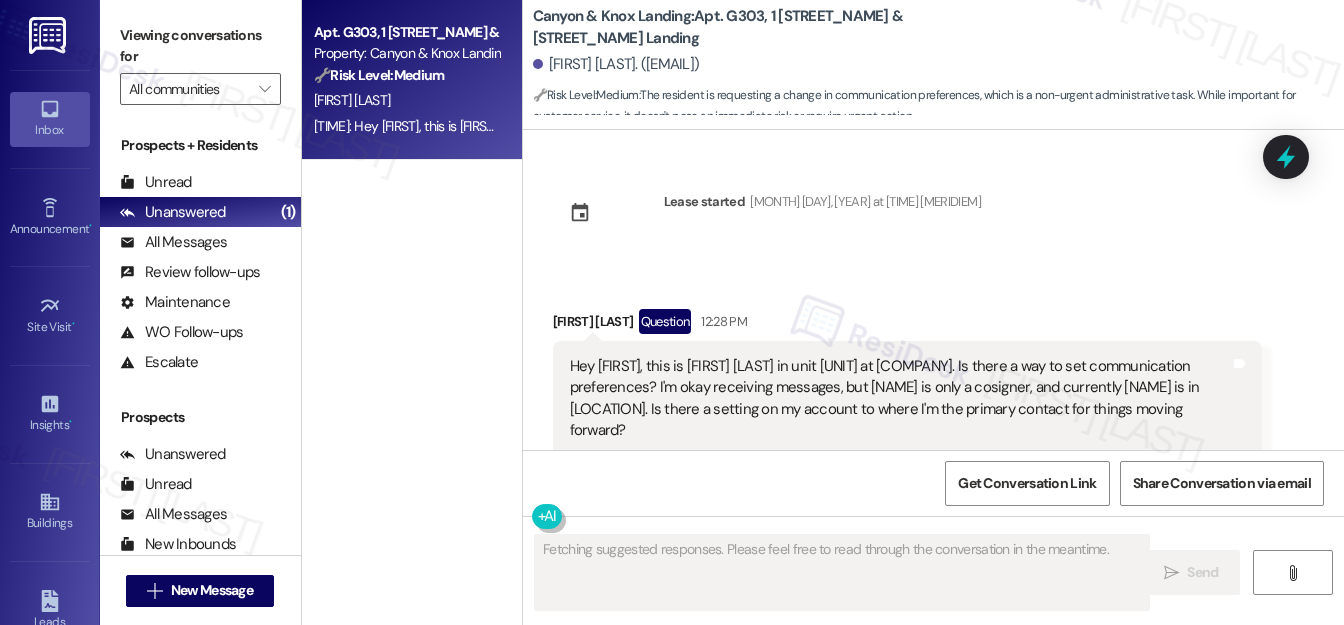 scroll, scrollTop: 338, scrollLeft: 0, axis: vertical 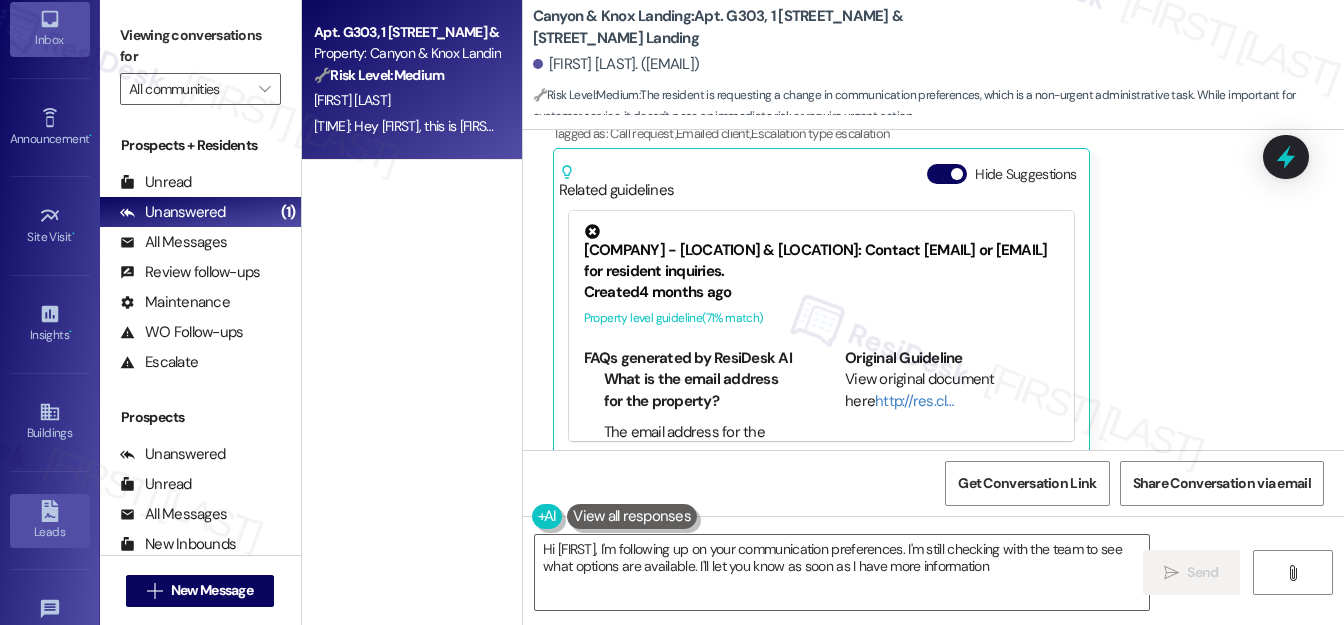 type on "Hi {{first_name}}, I'm following up on your communication preferences. I'm still checking with the team to see what options are available. I'll let you know as soon as I have more information!" 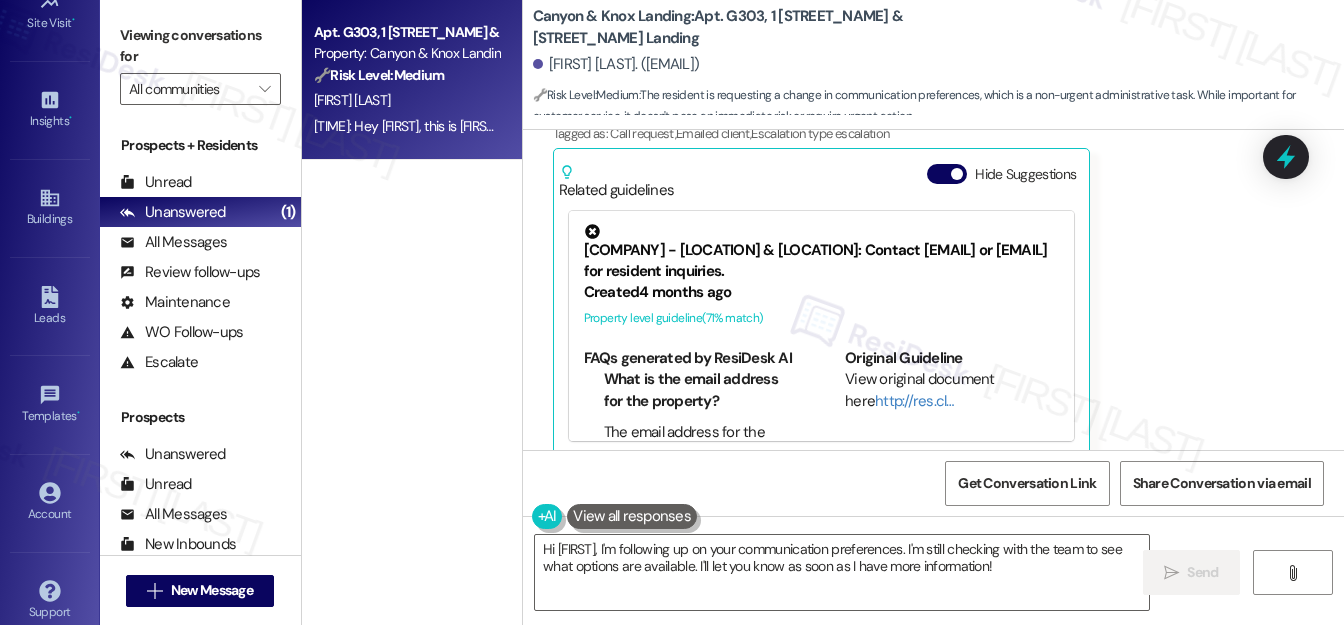 scroll, scrollTop: 321, scrollLeft: 0, axis: vertical 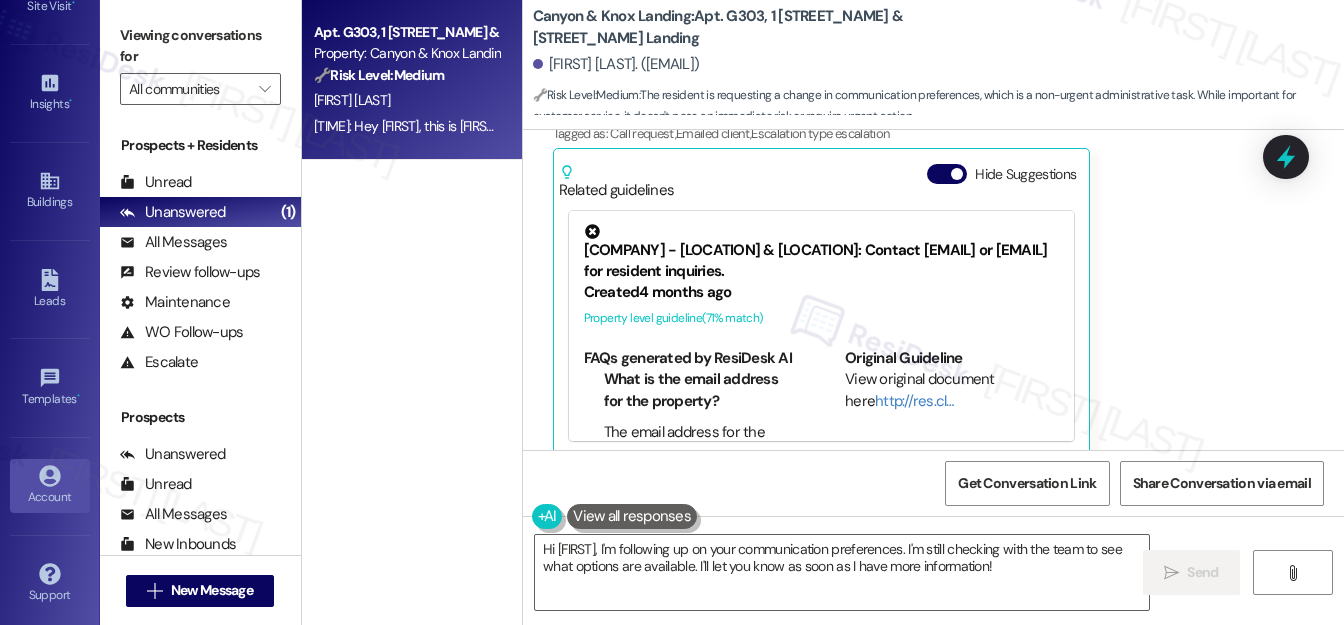 click 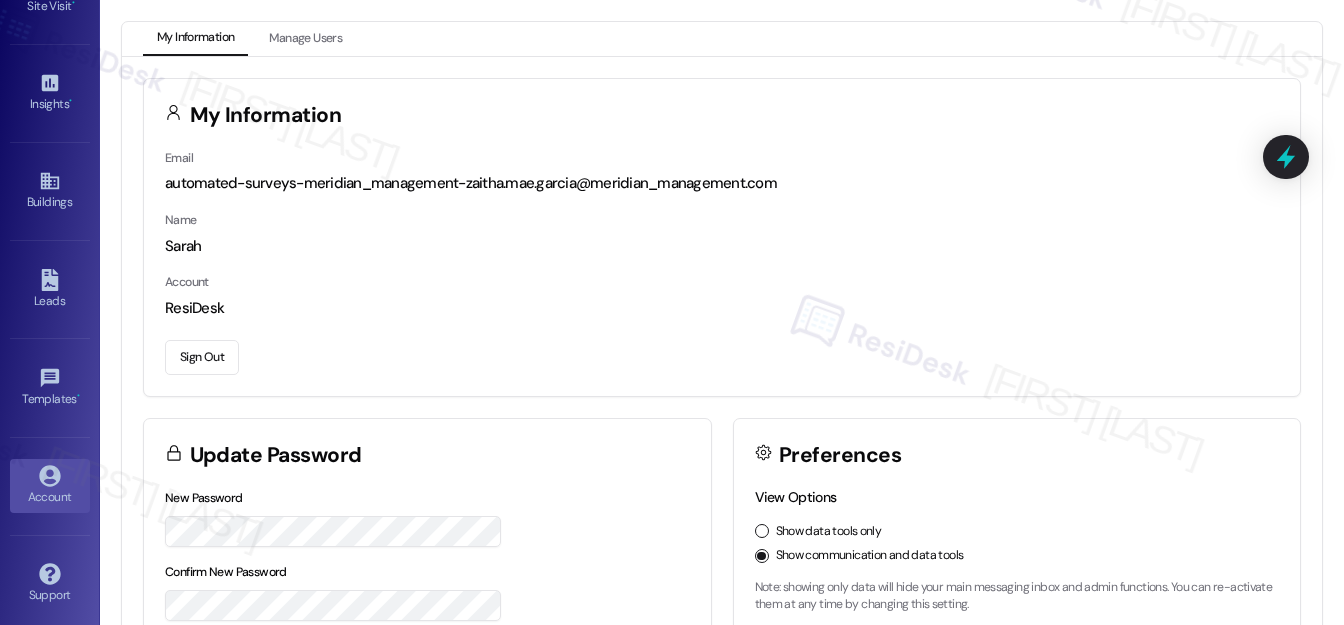click on "Sign Out" at bounding box center (202, 357) 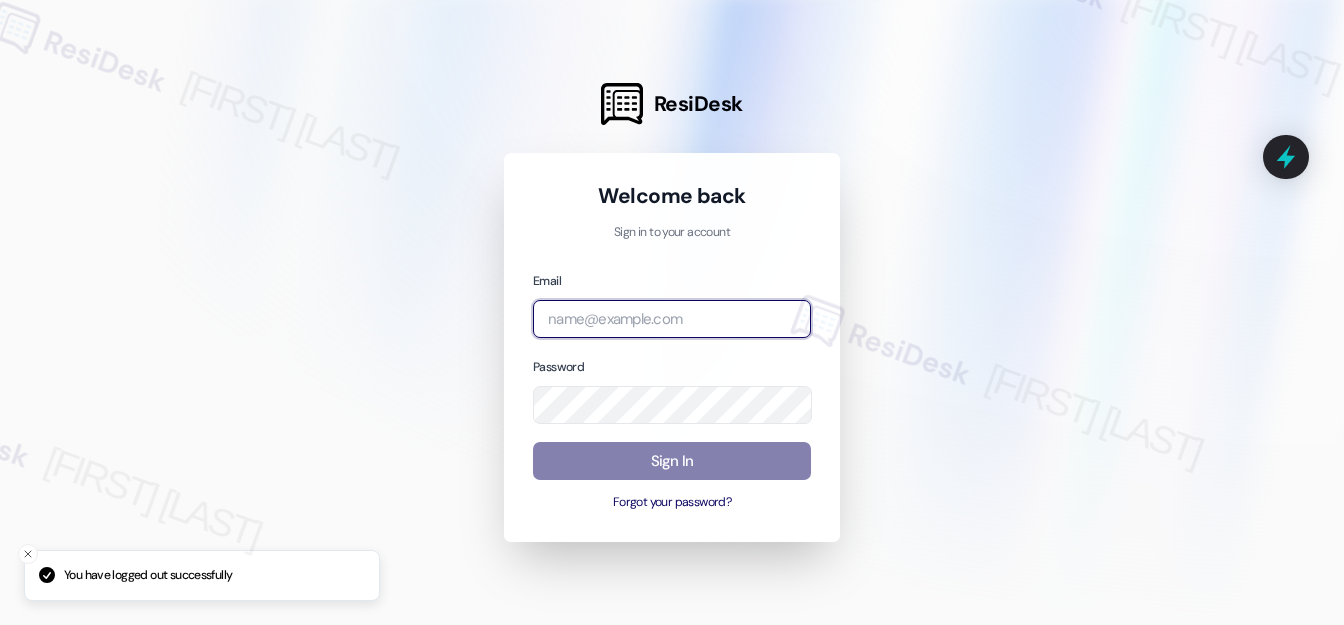 click at bounding box center (672, 319) 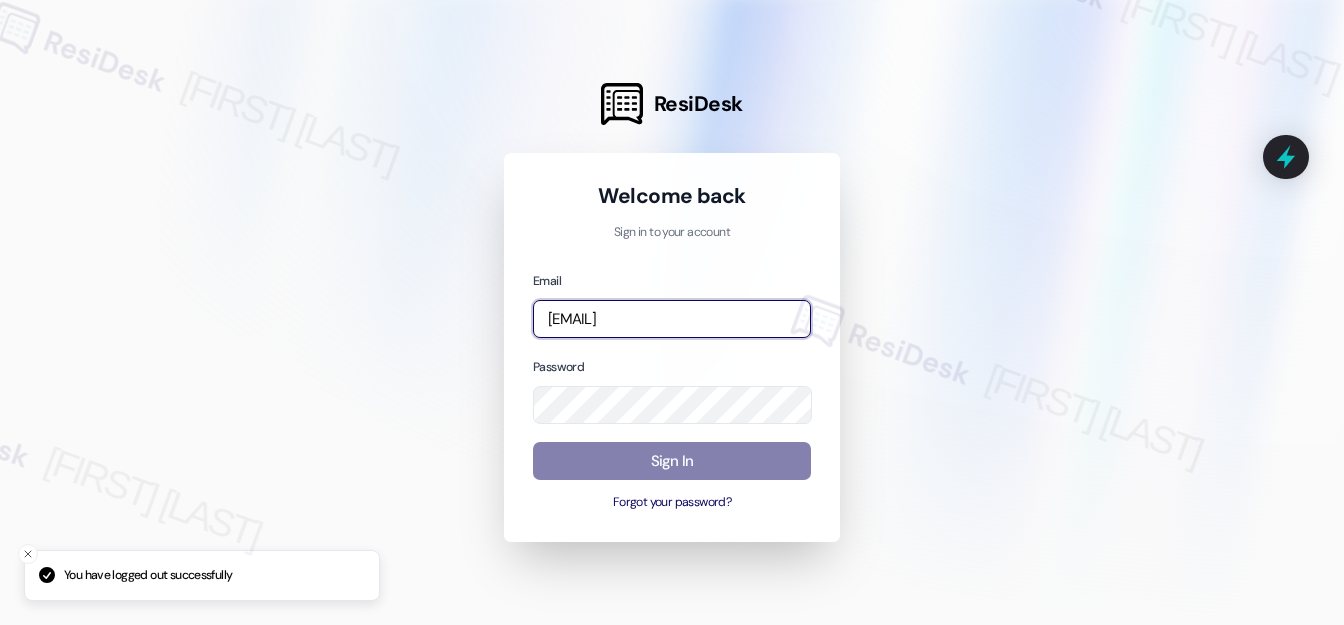 type on "automated-surveys-rj_group-zaitha.mae.garcia@rj_group.com" 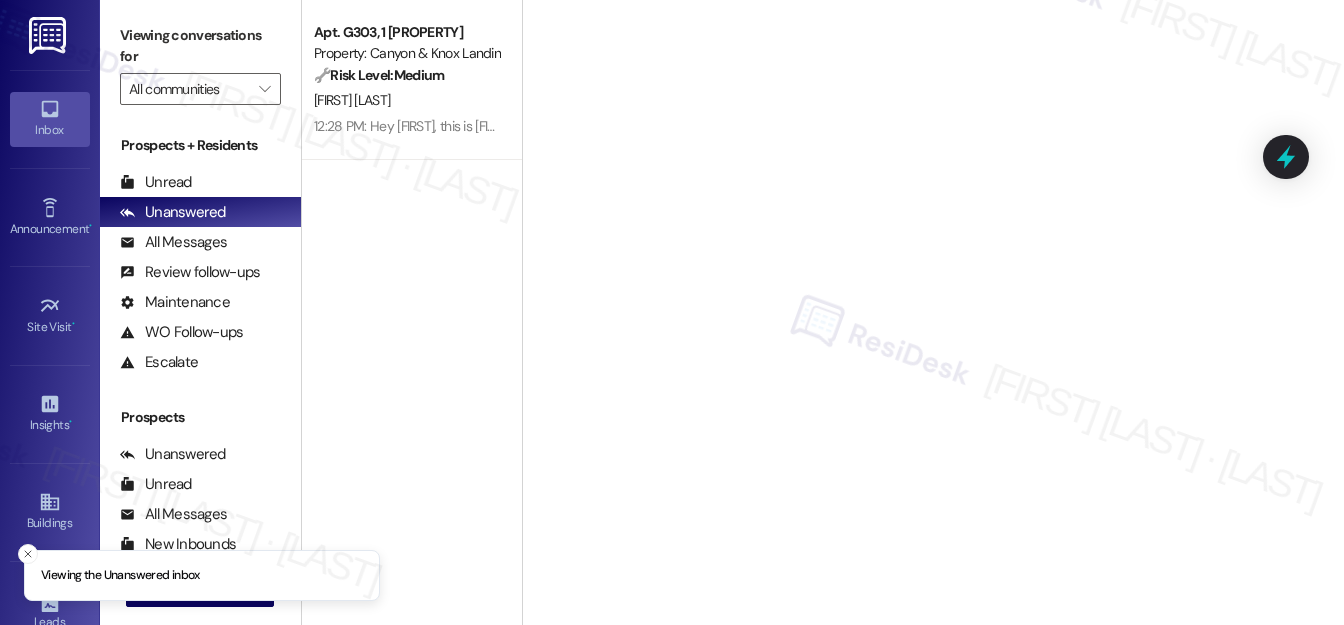 scroll, scrollTop: 0, scrollLeft: 0, axis: both 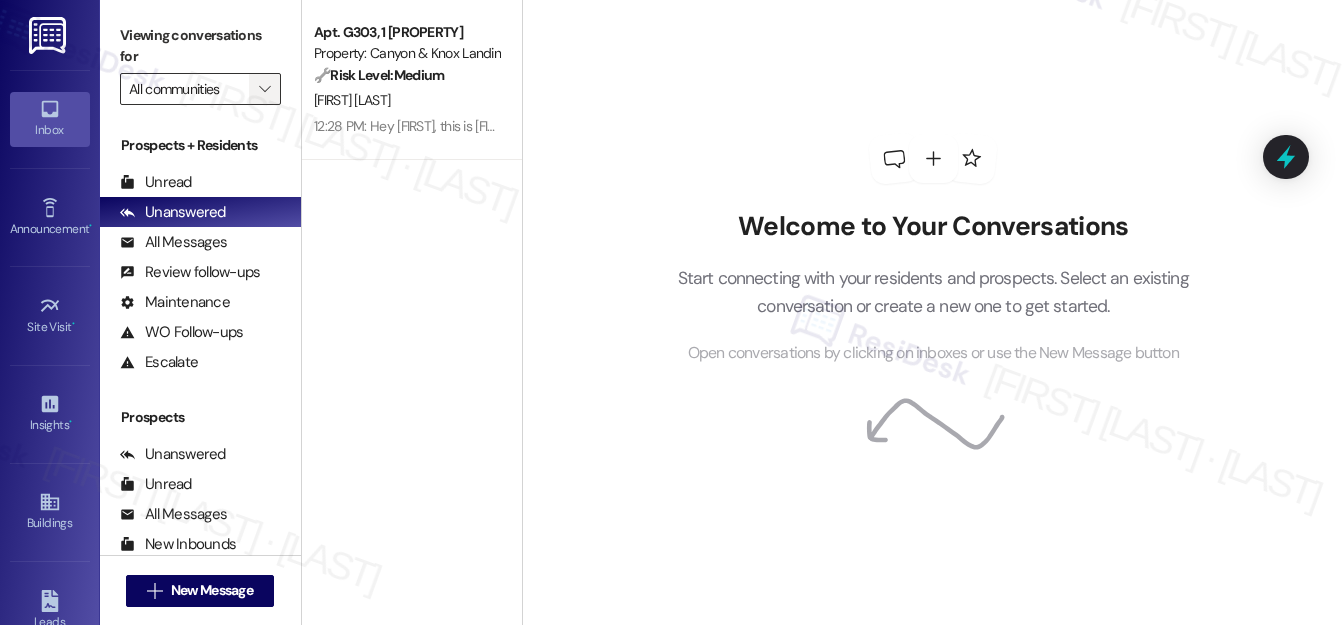 click on "" at bounding box center [264, 89] 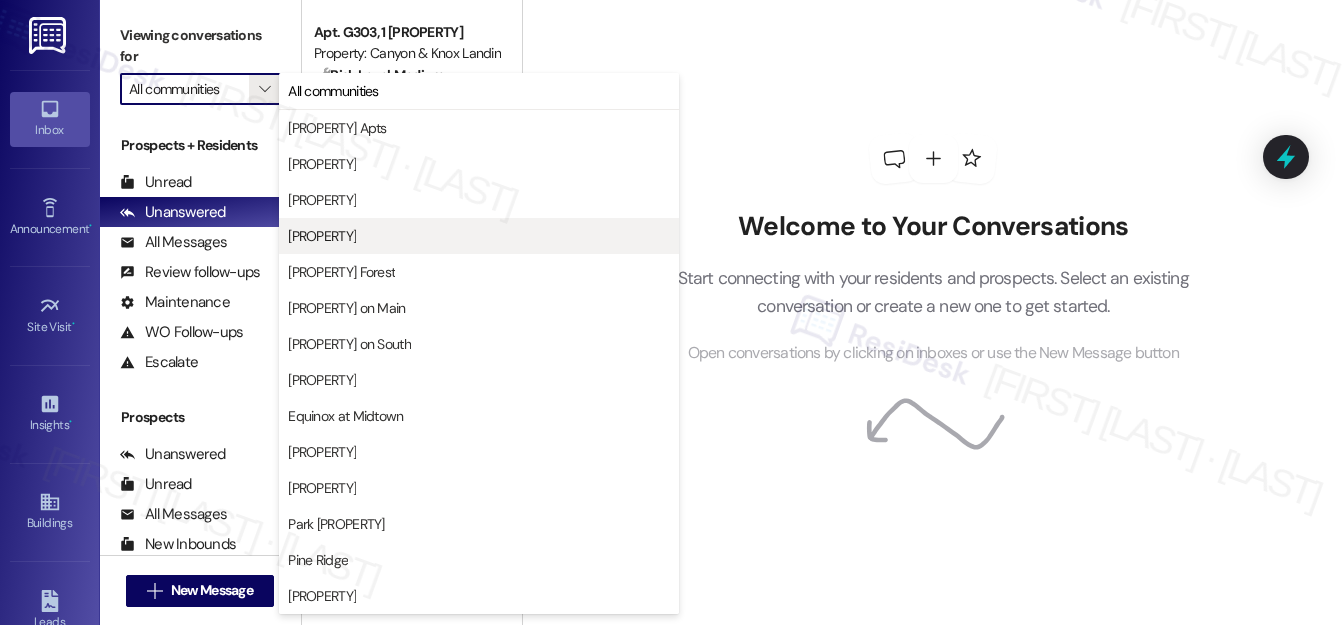 click on "Canyon & Knox Landing" at bounding box center [322, 236] 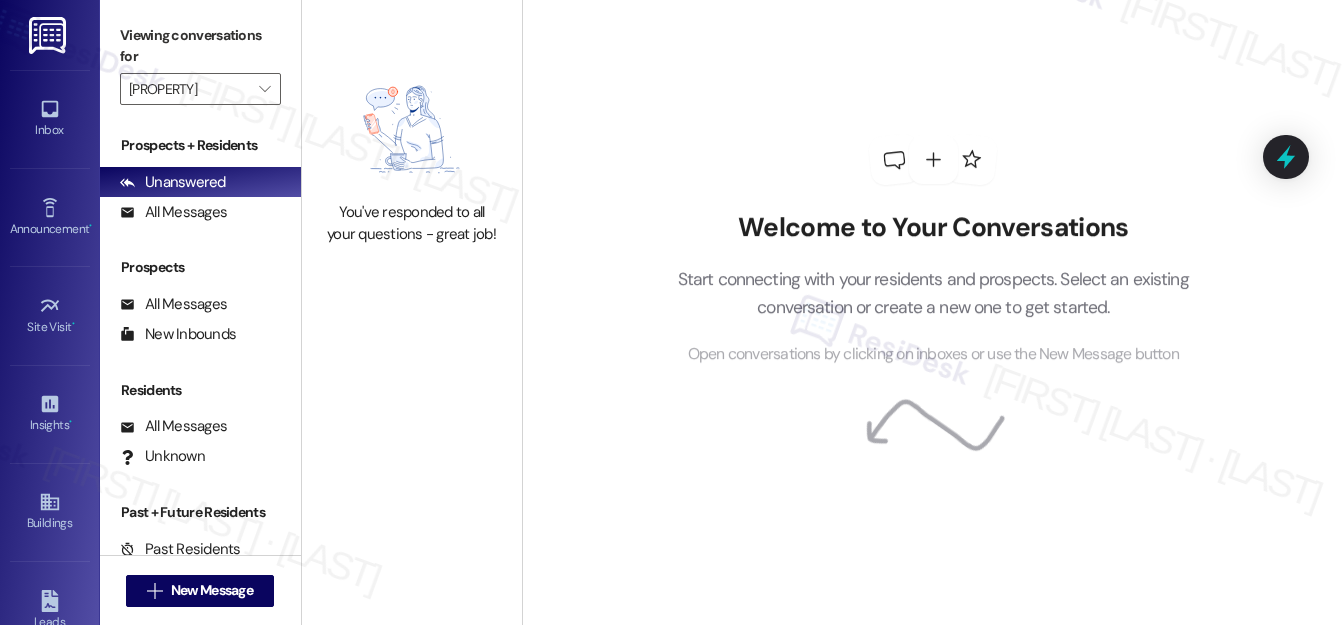 type on "Canyon & Knox Landing" 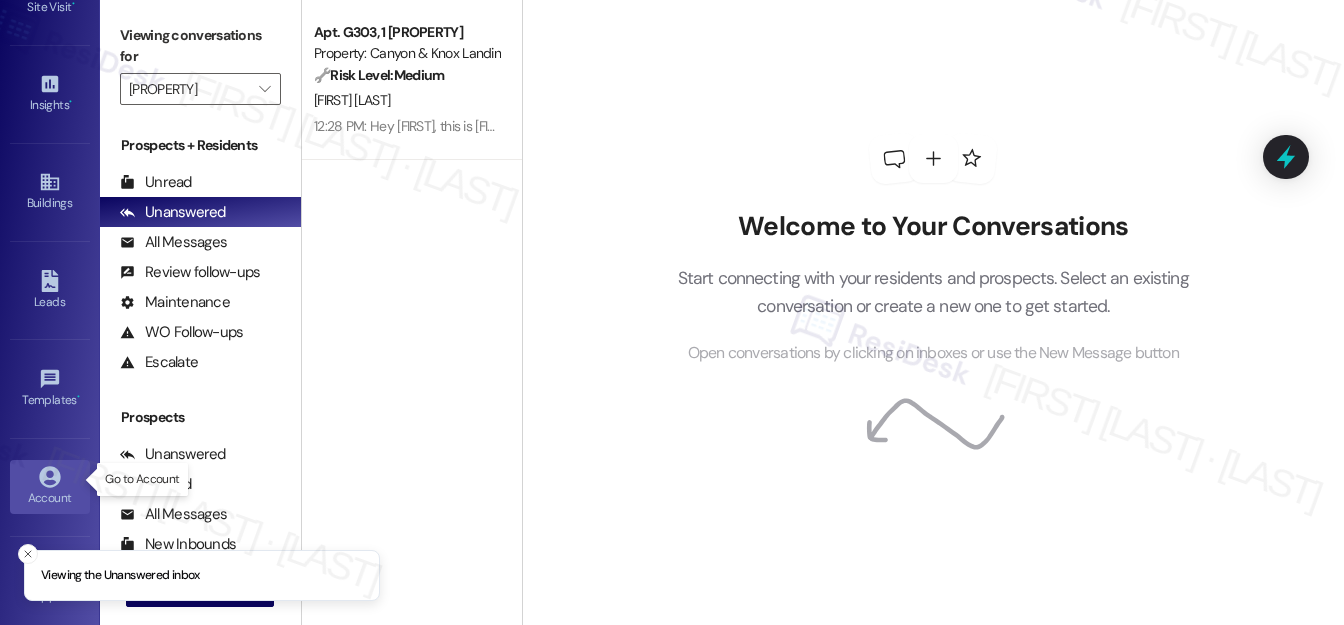 scroll, scrollTop: 321, scrollLeft: 0, axis: vertical 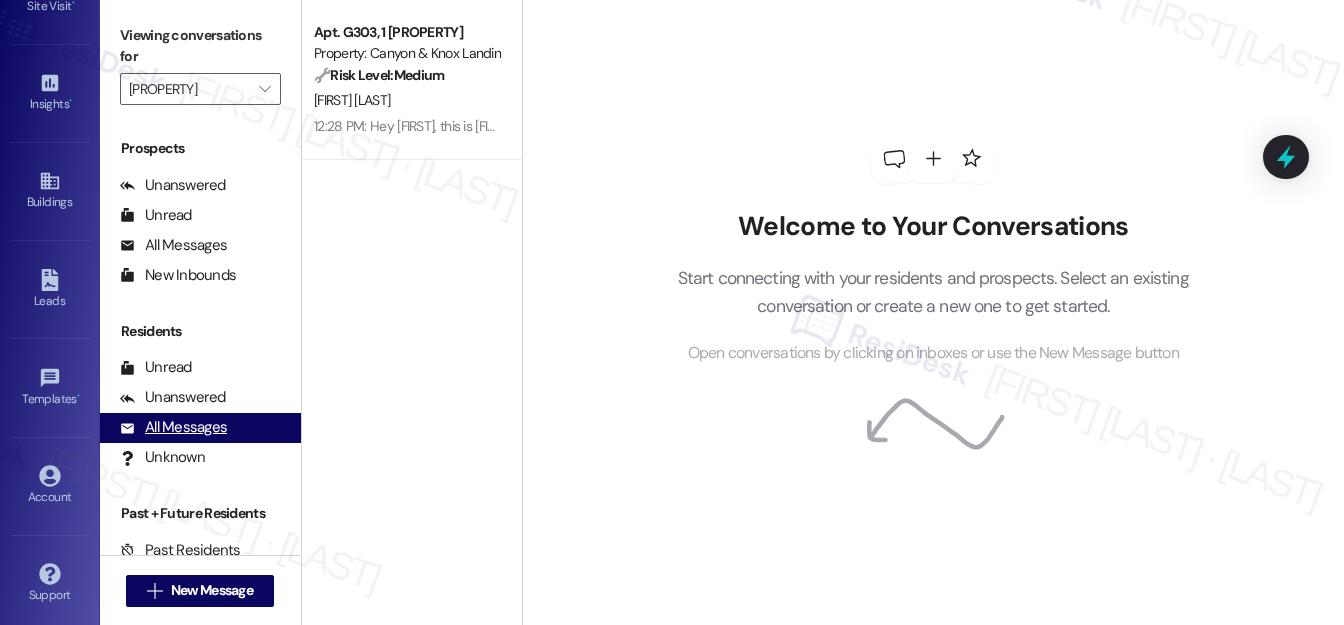 click on "All Messages" at bounding box center (173, 427) 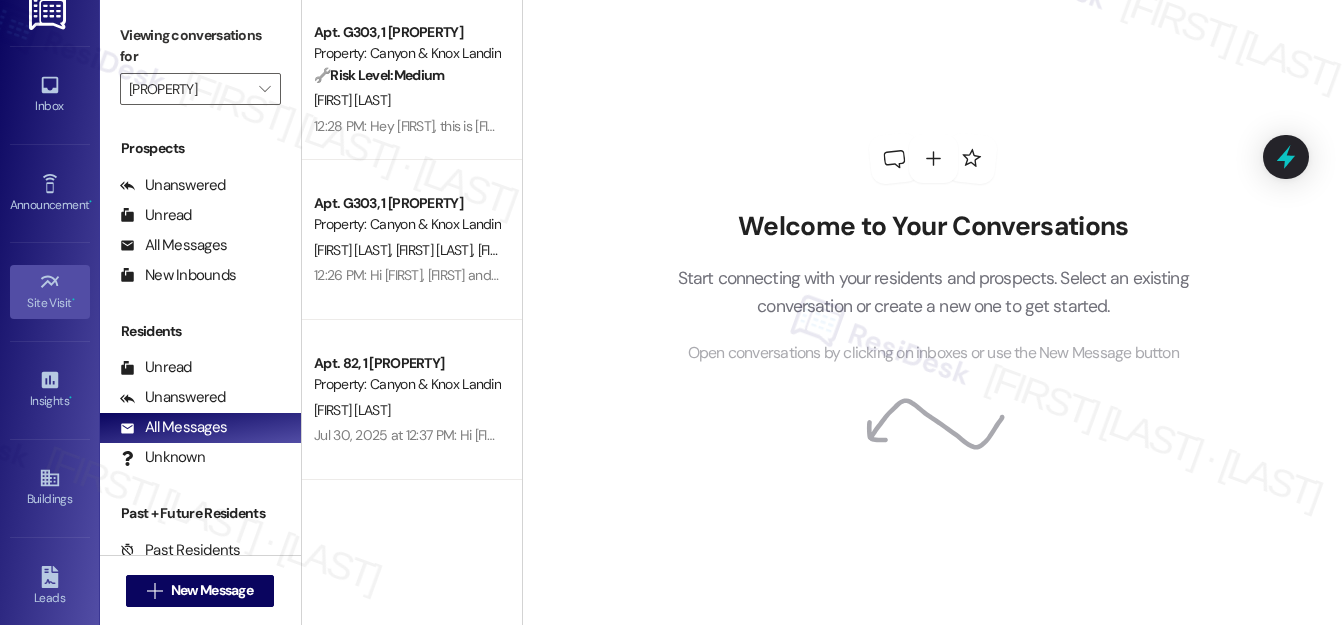 scroll, scrollTop: 0, scrollLeft: 0, axis: both 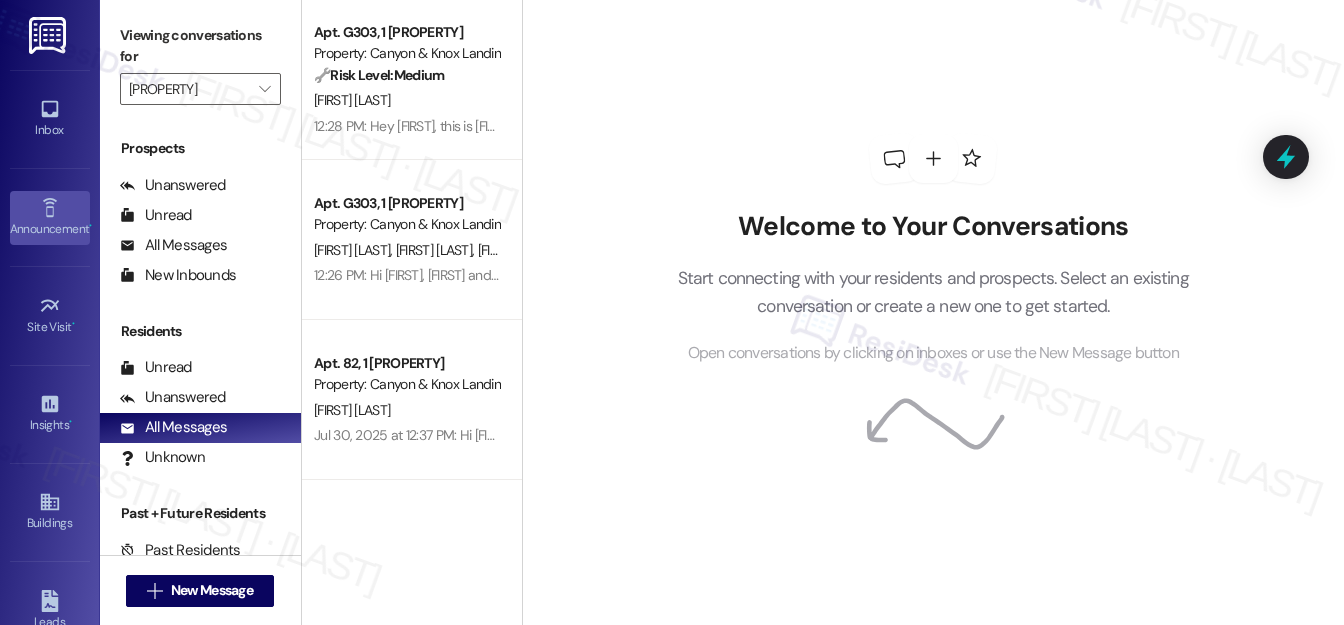 click on "Announcement   •" at bounding box center (50, 229) 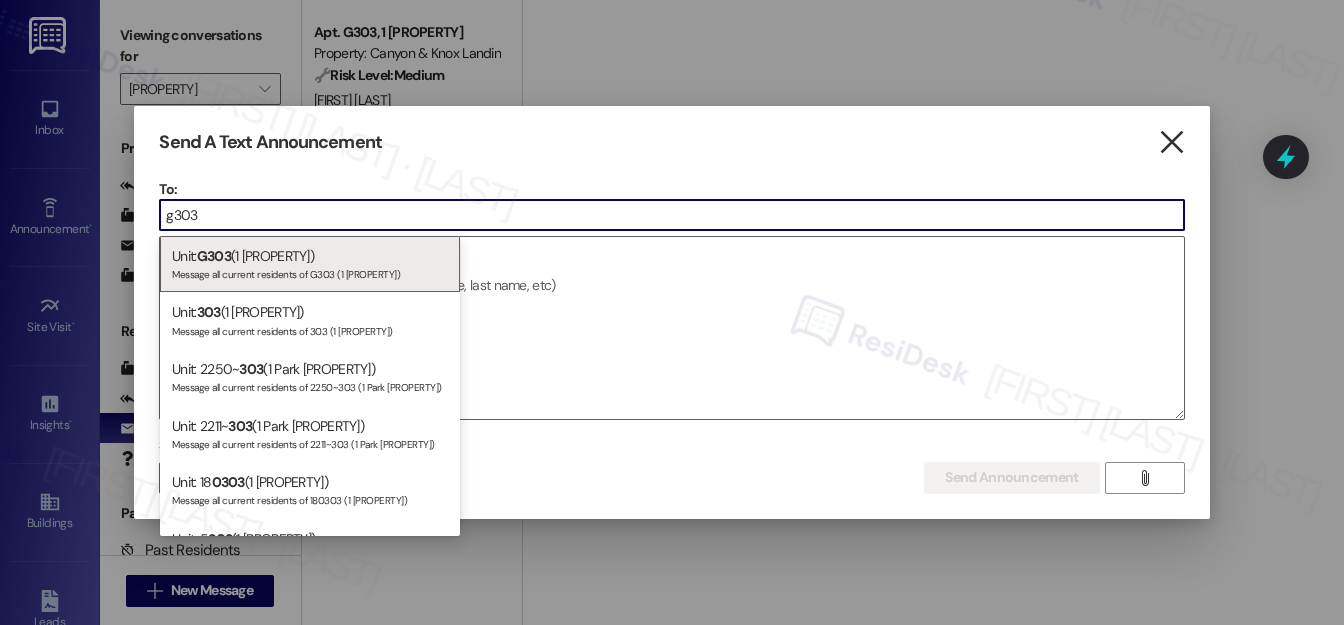 type on "g303" 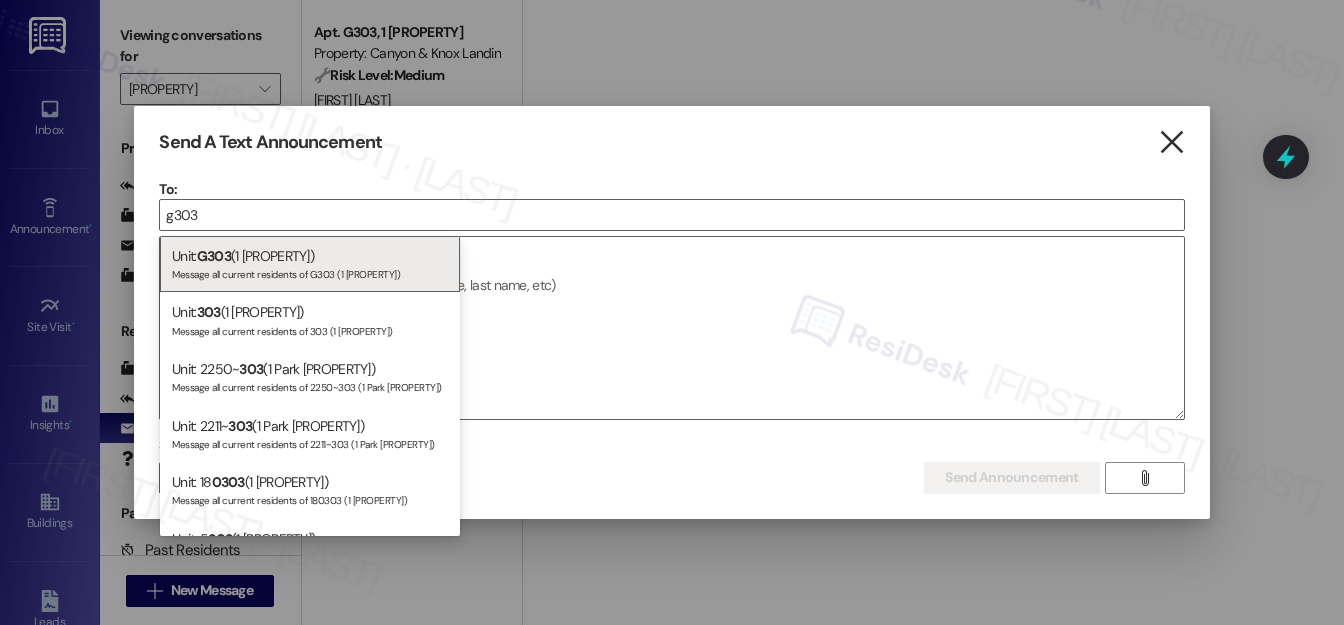 click on "" at bounding box center [1171, 142] 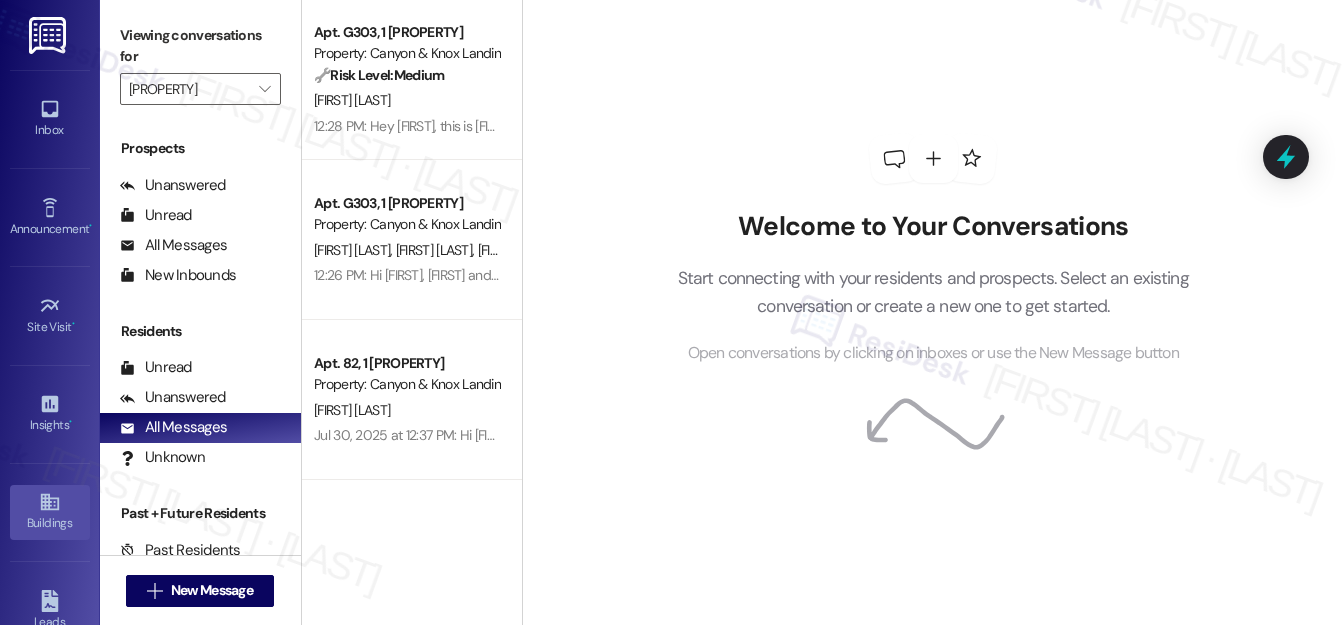 click on "Buildings" at bounding box center (50, 523) 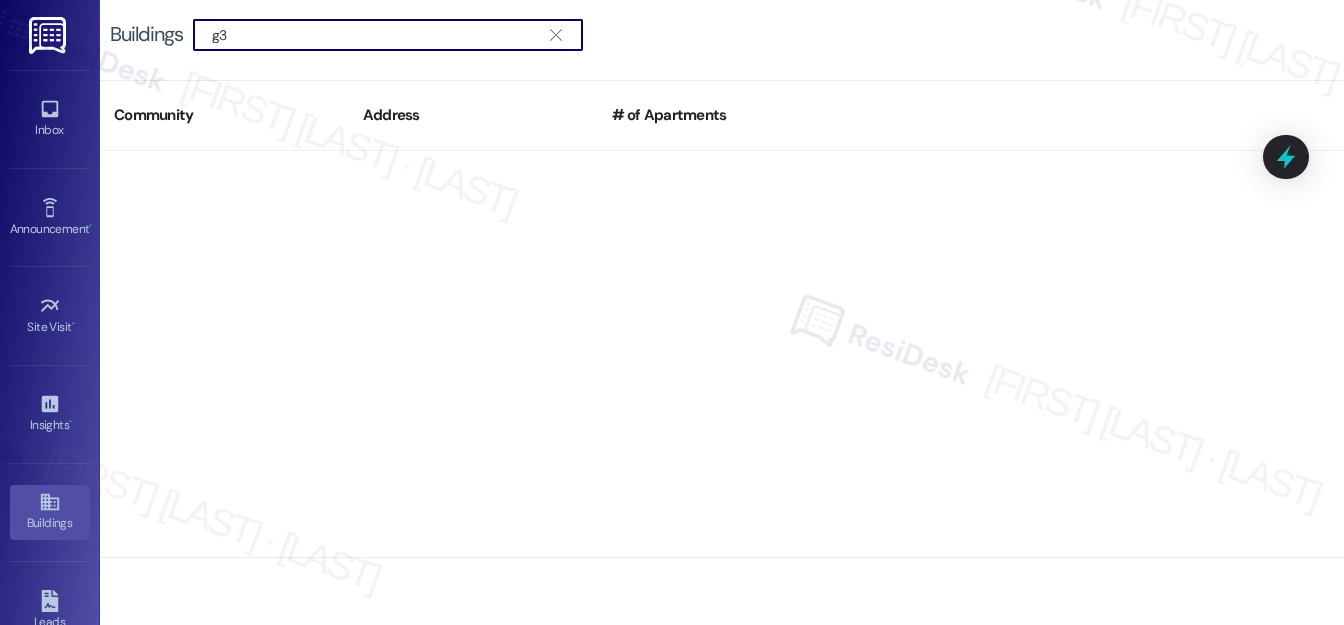 type on "g" 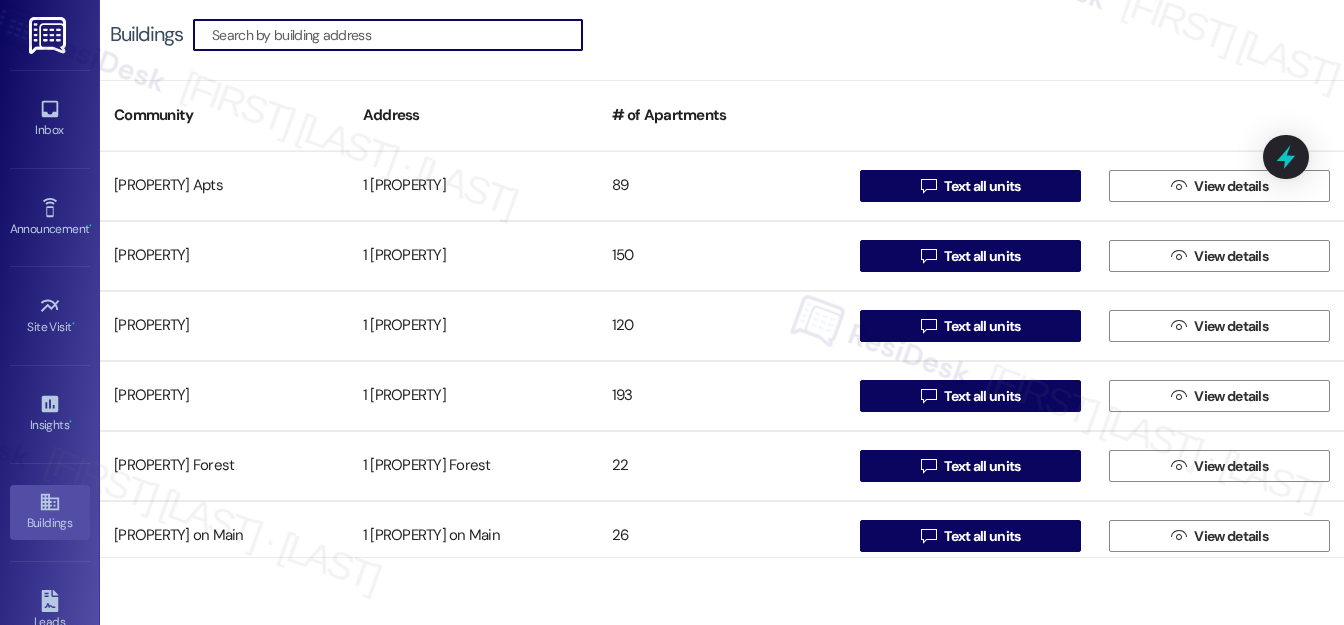 paste on "[FIRST] [LAST]" 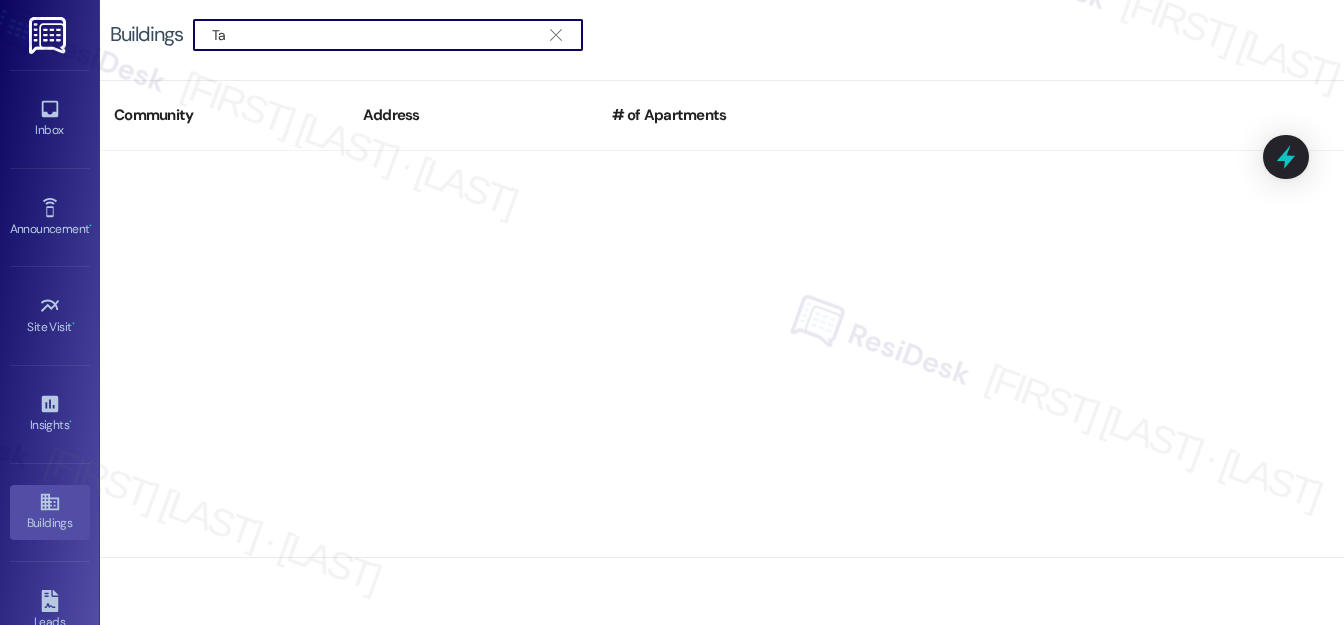 type on "T" 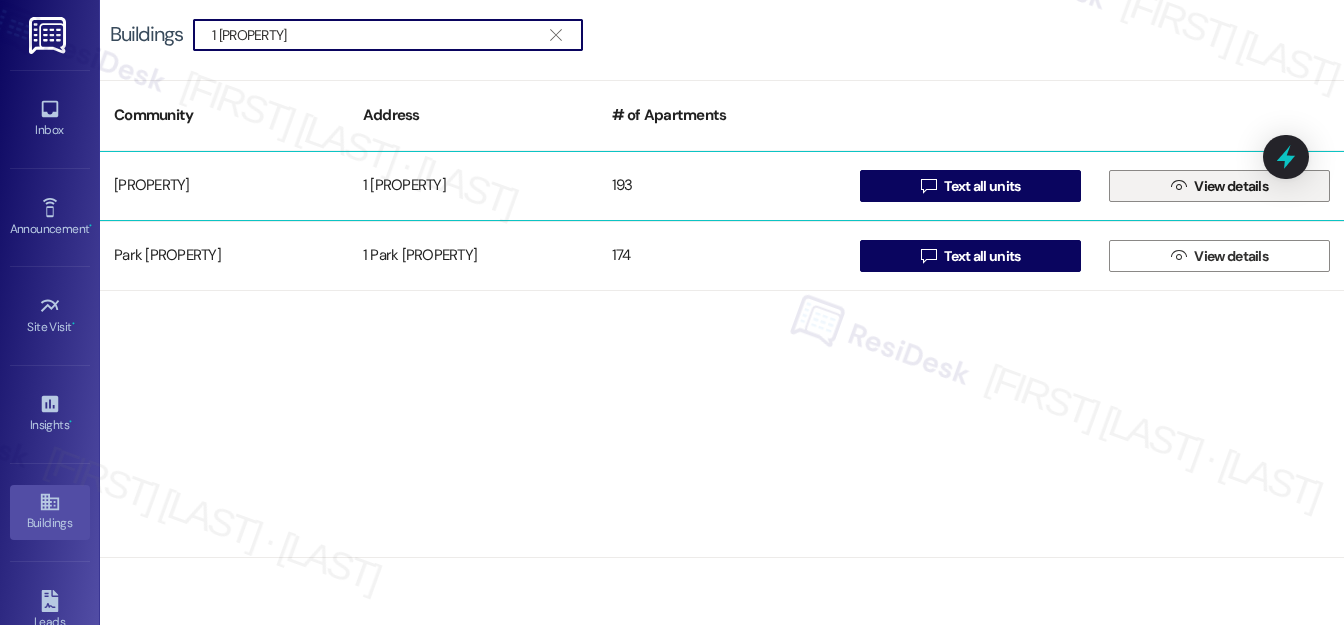 type on "1 canyon" 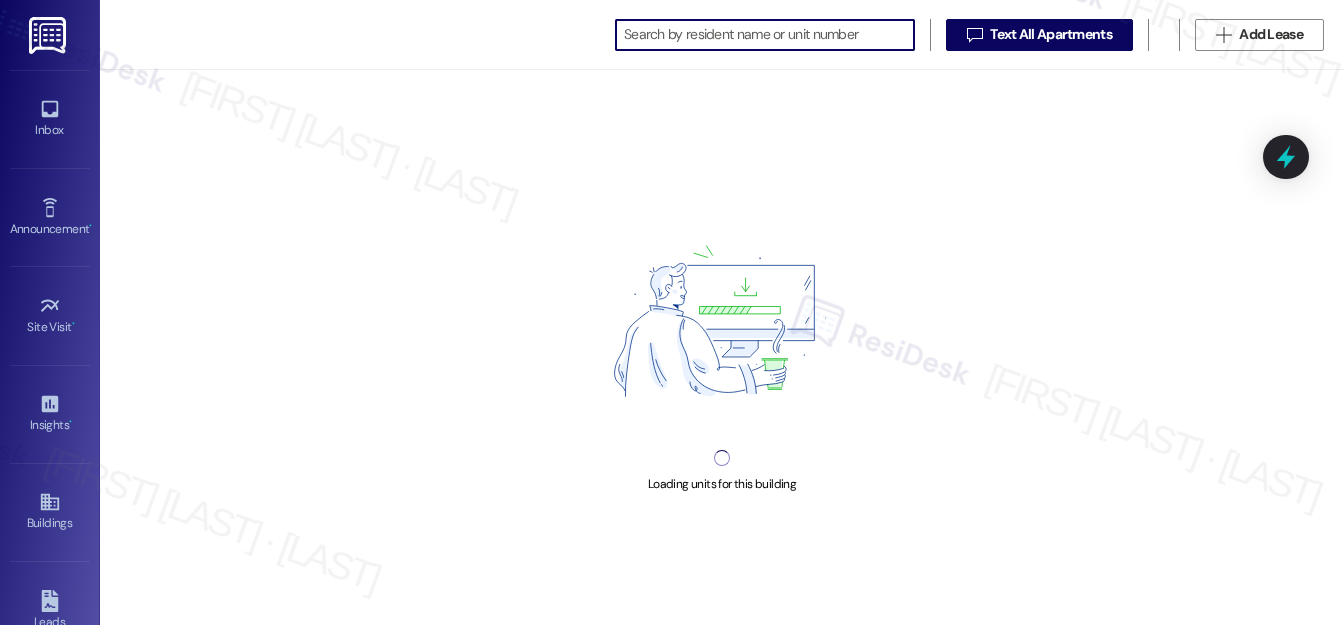 scroll, scrollTop: 0, scrollLeft: 0, axis: both 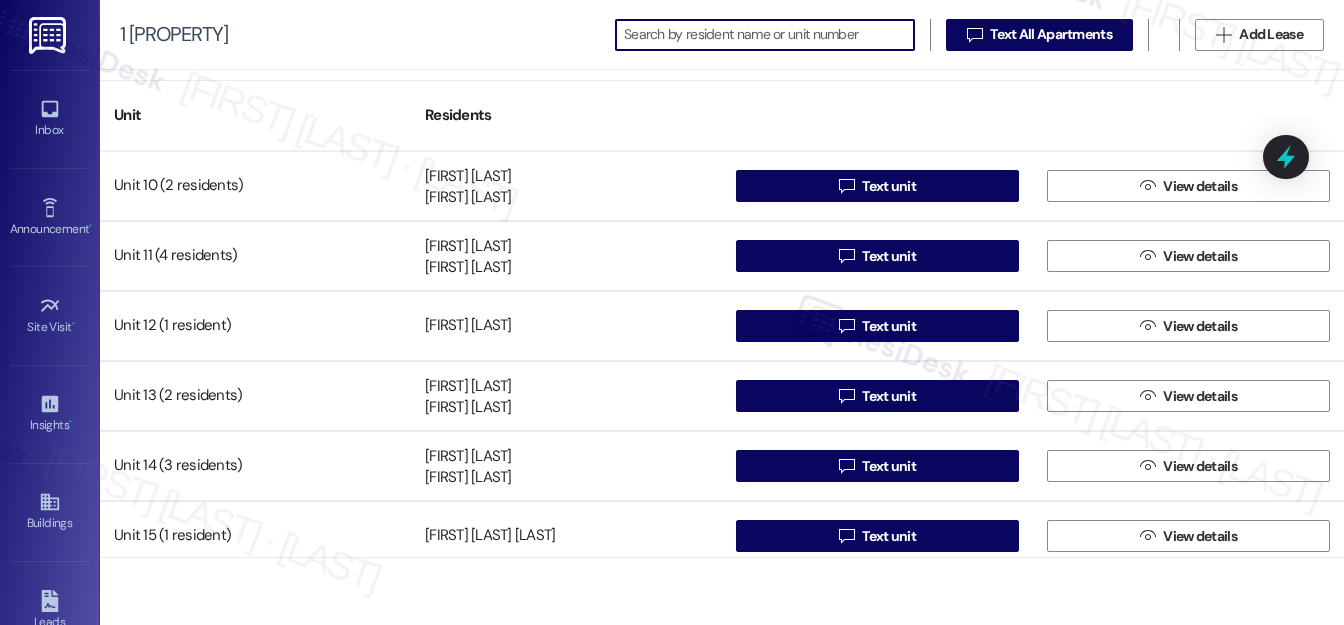 paste on "[FIRST] [LAST]" 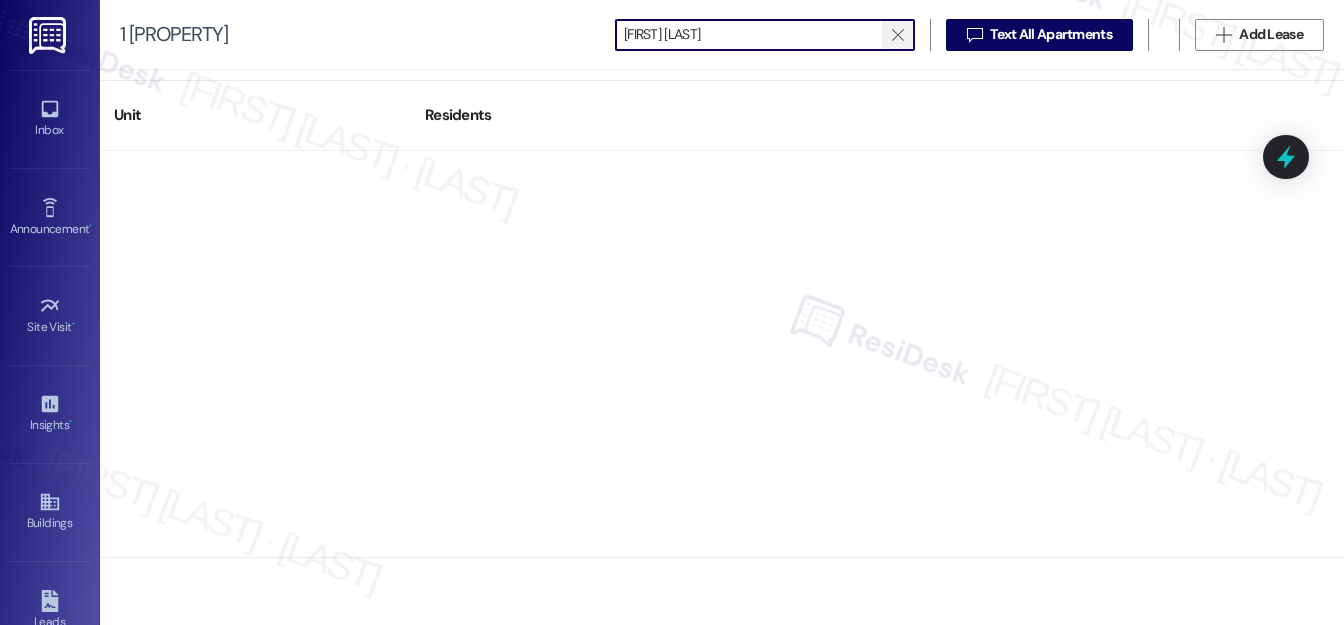 type on "[FIRST] [LAST]" 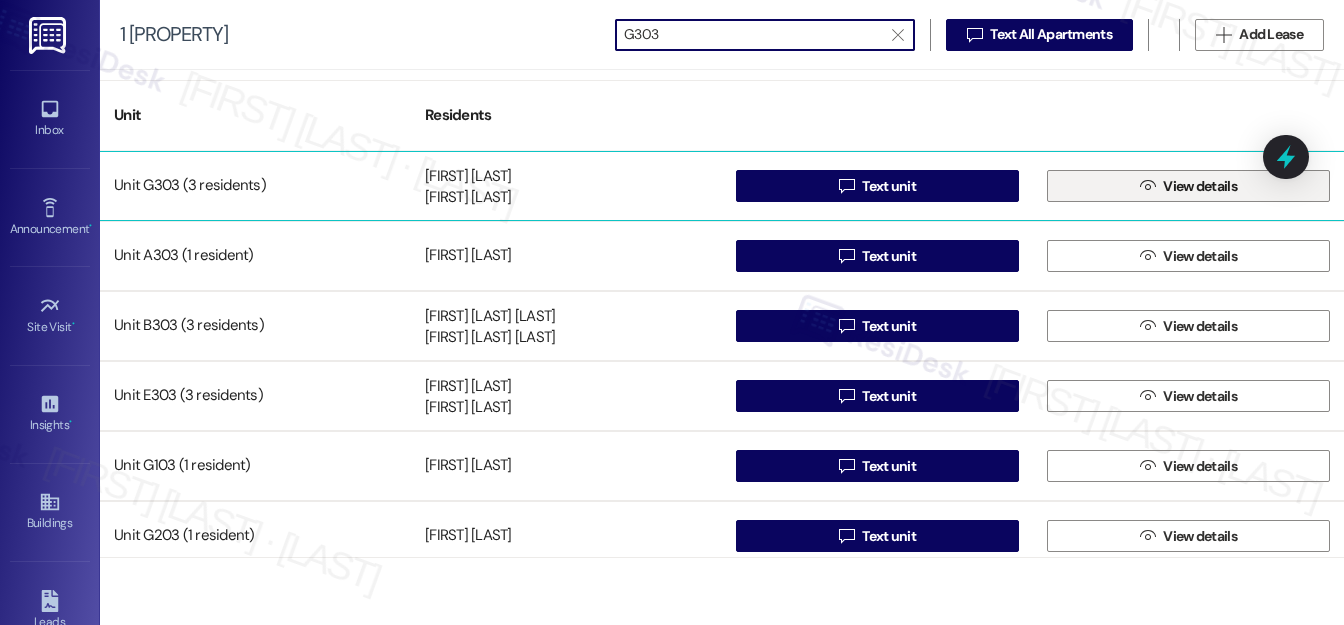 type on "G303" 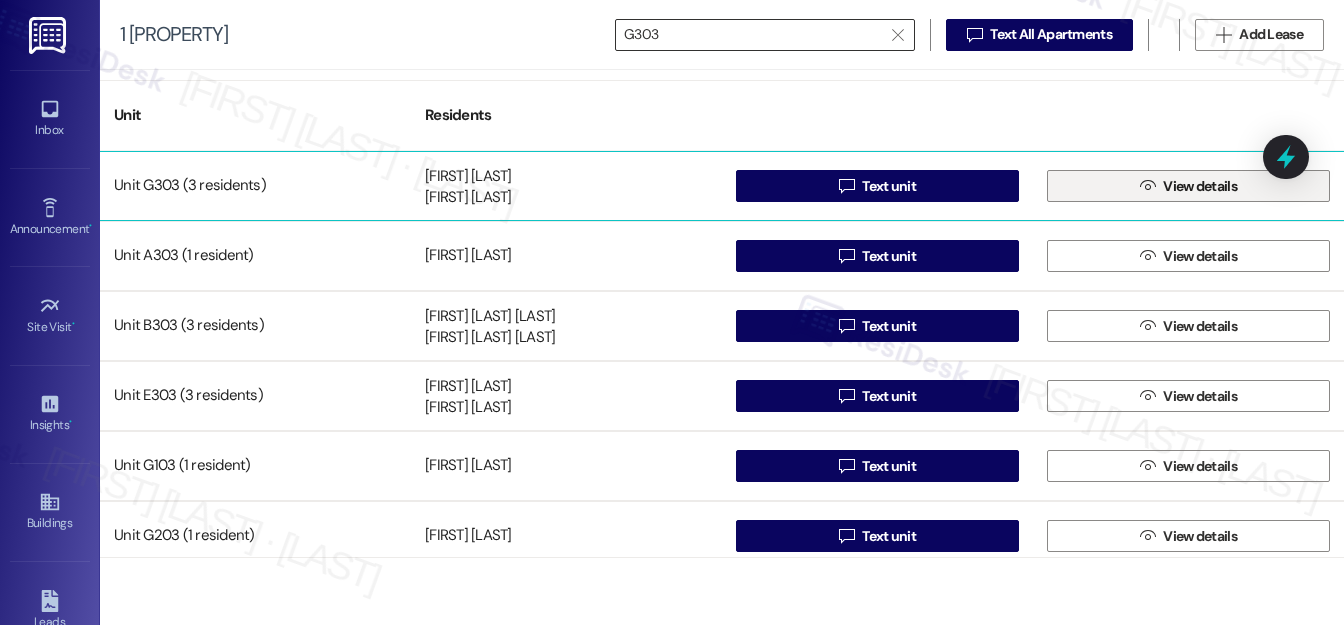 click on "View details" at bounding box center [1200, 186] 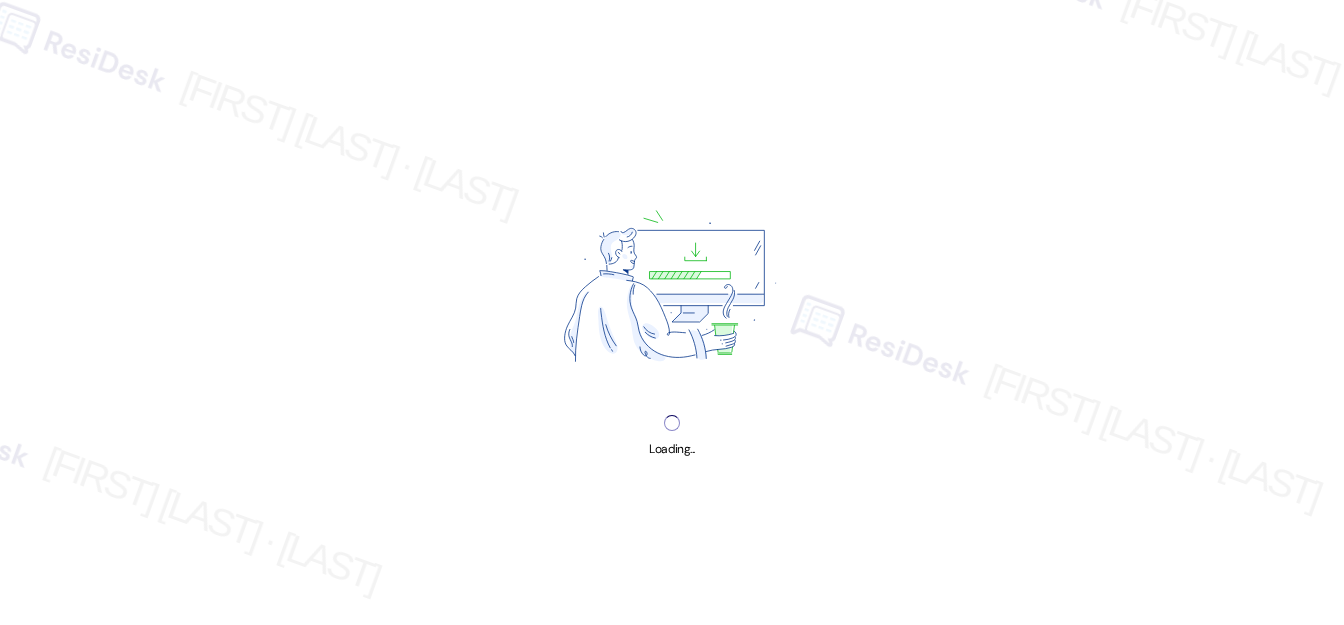 scroll, scrollTop: 0, scrollLeft: 0, axis: both 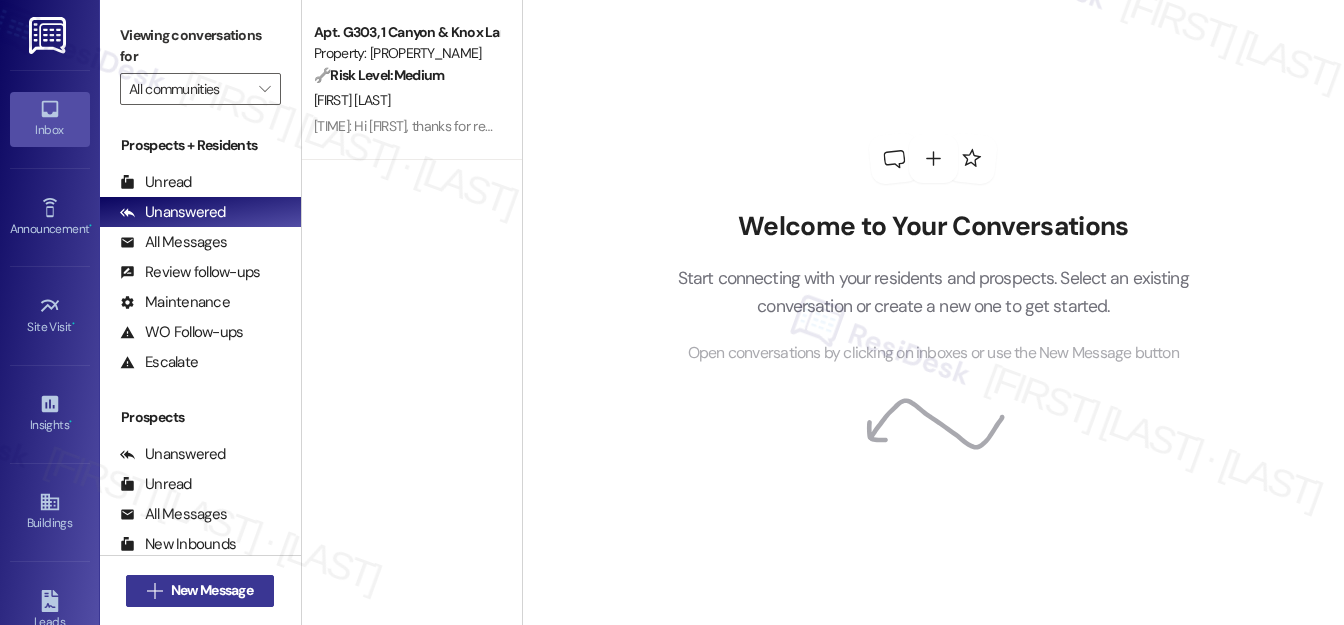 click on "New Message" at bounding box center (212, 590) 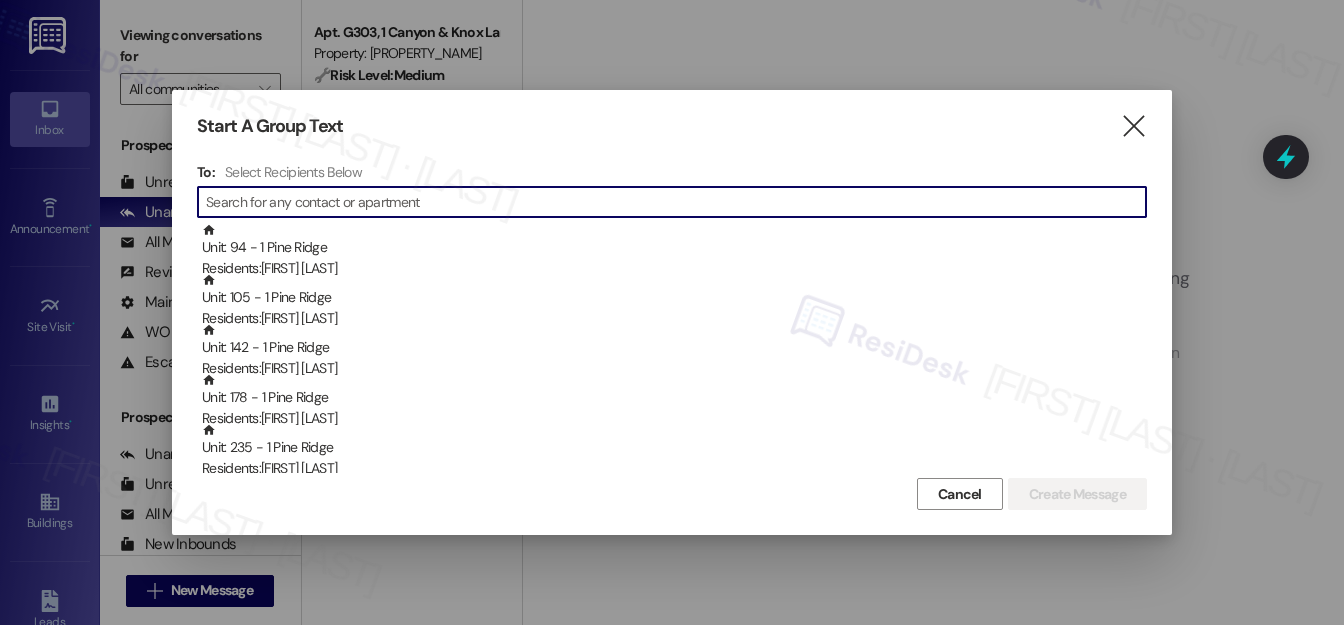 paste on "[FIRST] [LAST]" 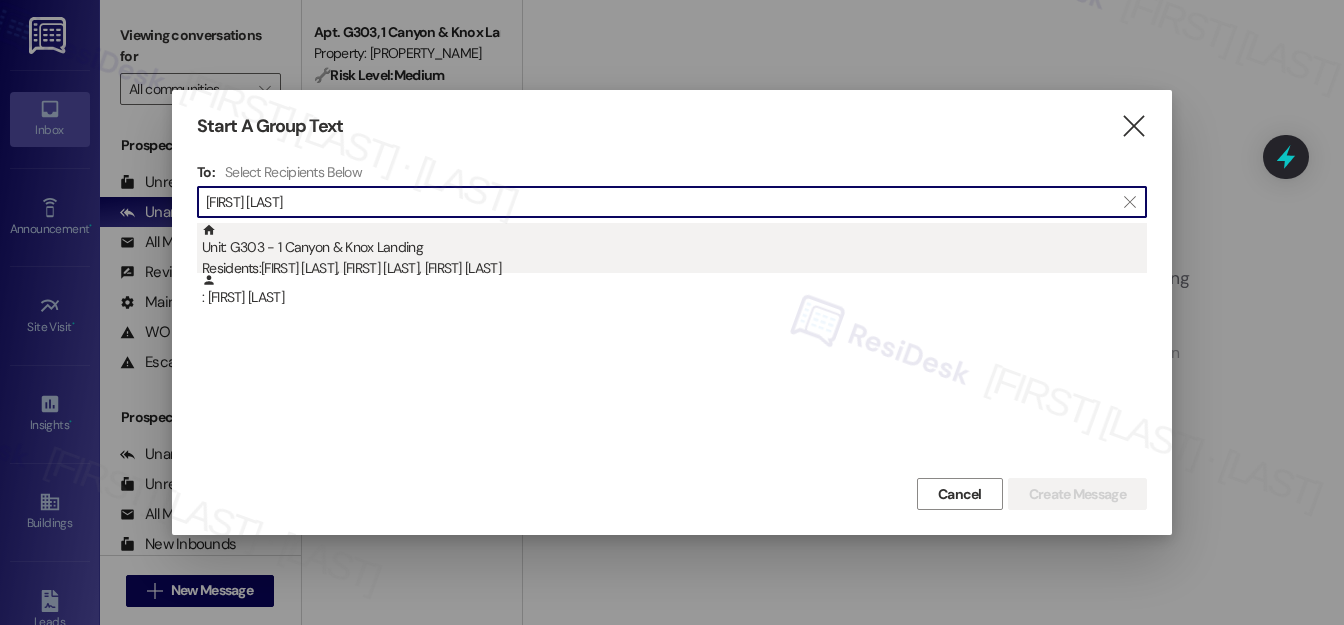 type on "[FIRST] [LAST]" 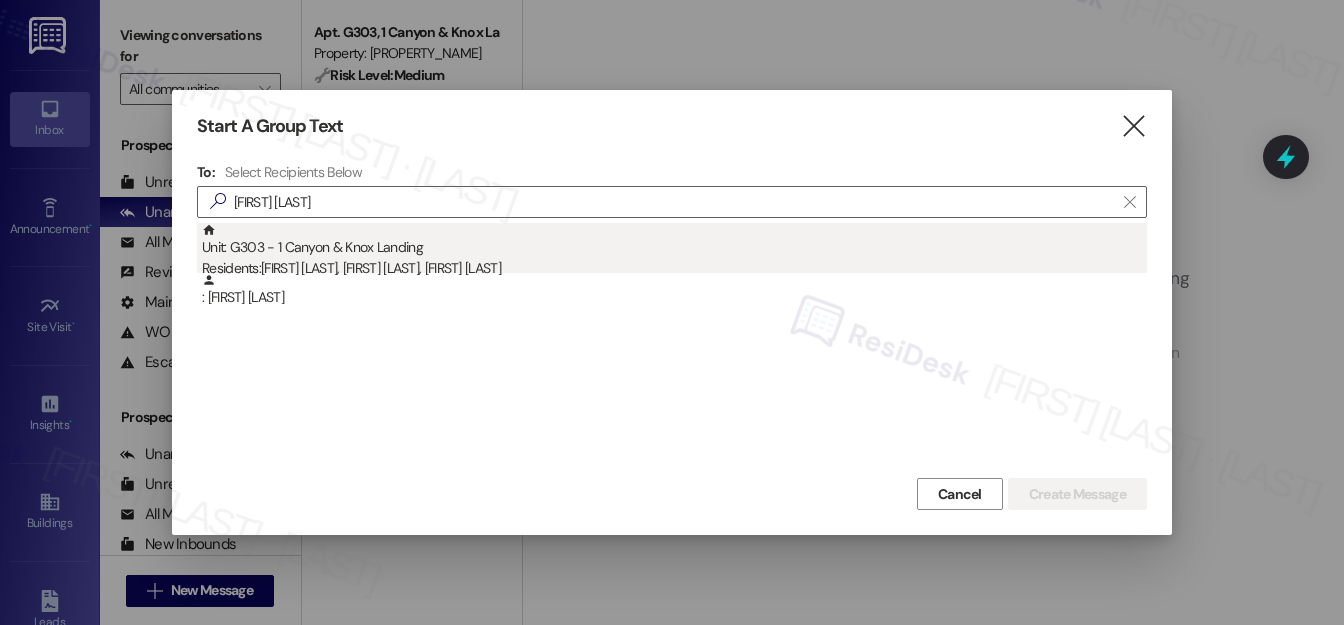 click on "Unit: G303 - 1 Canyon & Knox Landing Residents: [FIRST] [LAST], [FIRST] [LAST], [FIRST] [LAST]" at bounding box center (674, 251) 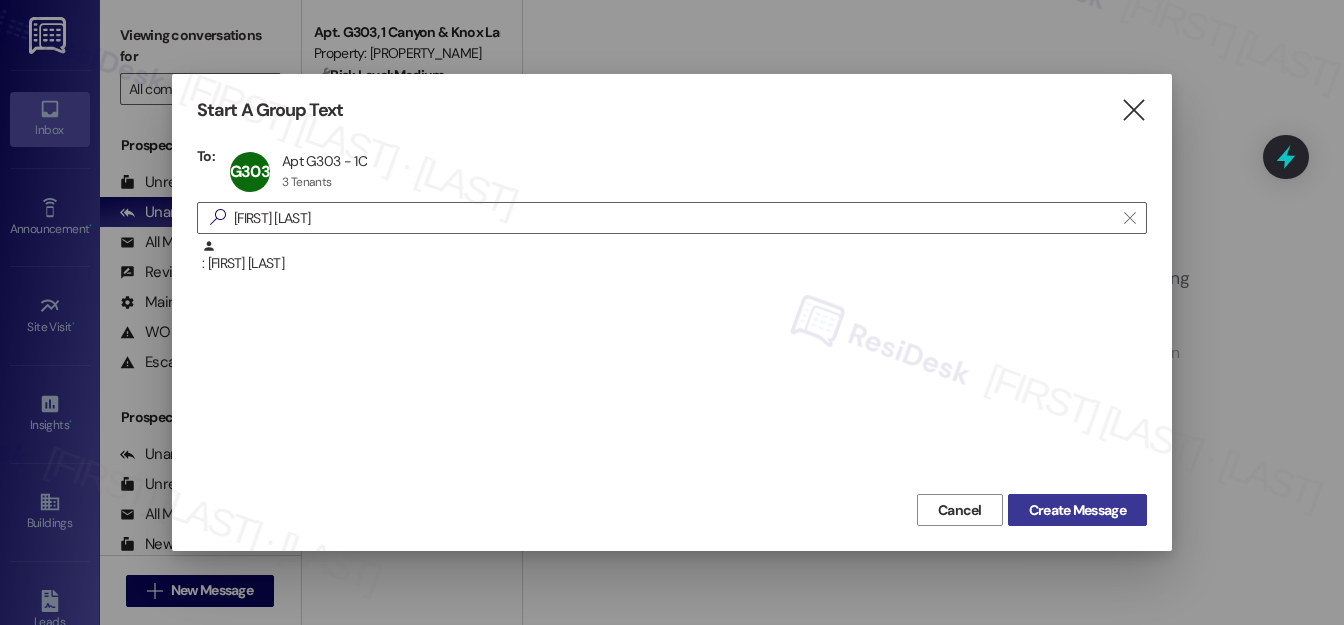 click on "Create Message" at bounding box center (1077, 510) 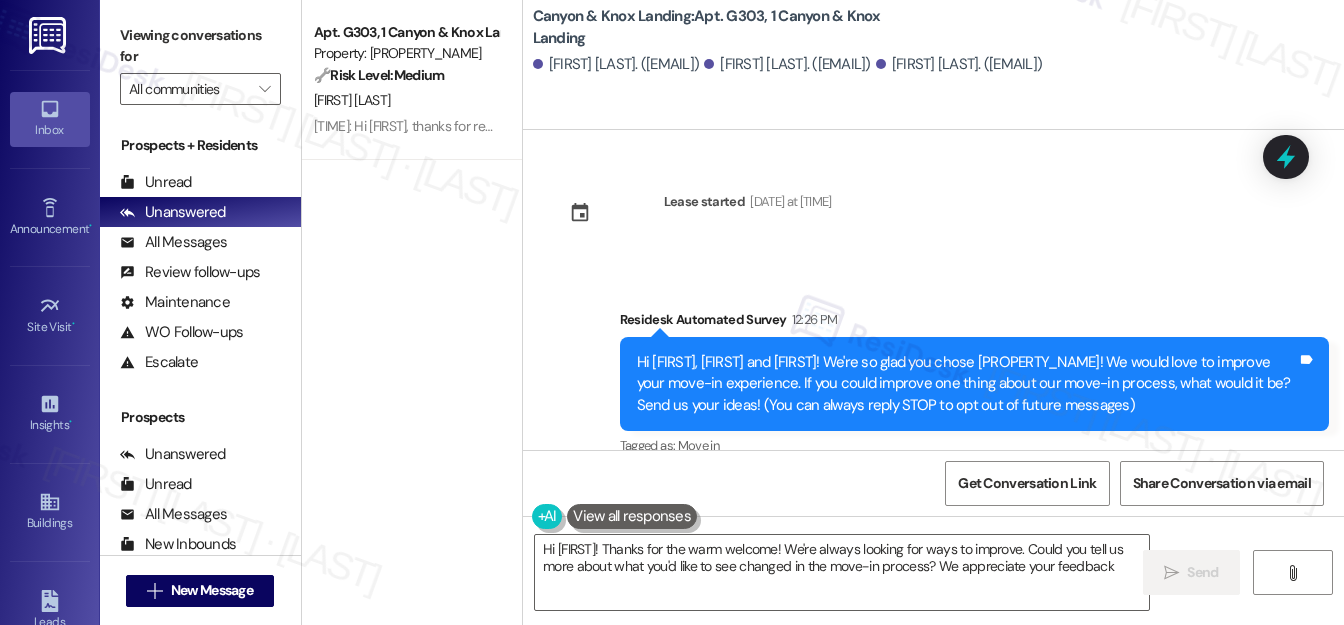type on "Hi [FIRST]! Thanks for the warm welcome! We're always looking for ways to improve. Could you tell us more about what you'd like to see changed in the move-in process? We appreciate your feedback!" 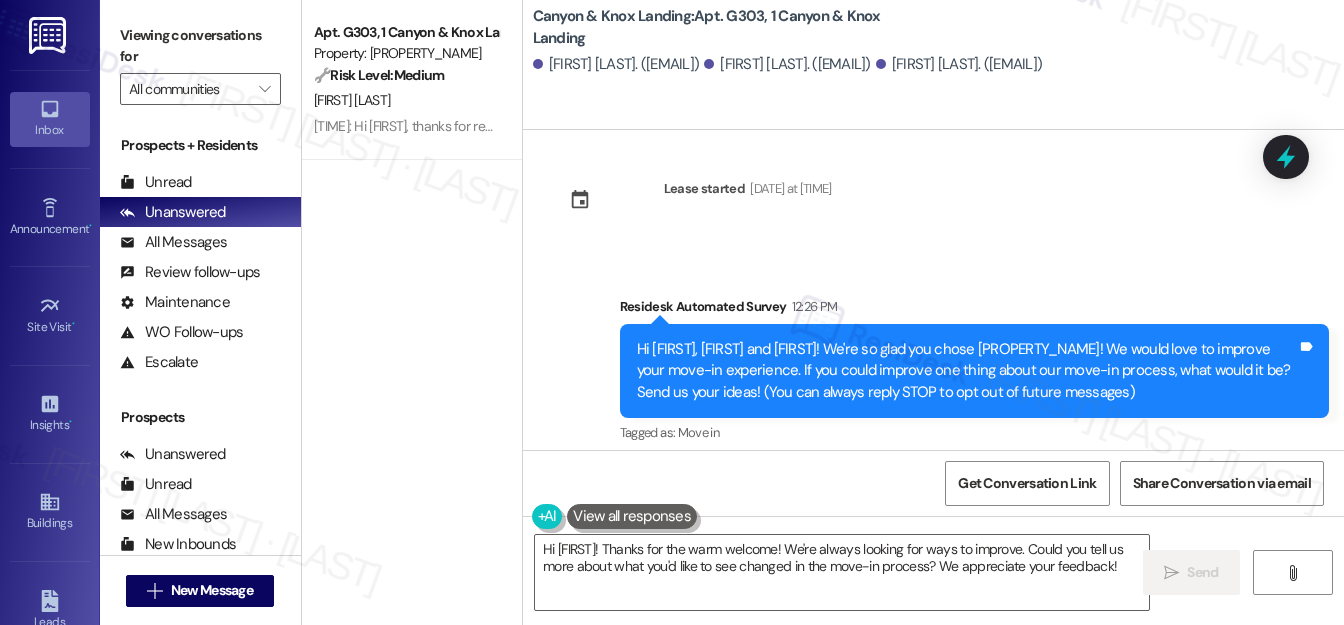 scroll, scrollTop: 26, scrollLeft: 0, axis: vertical 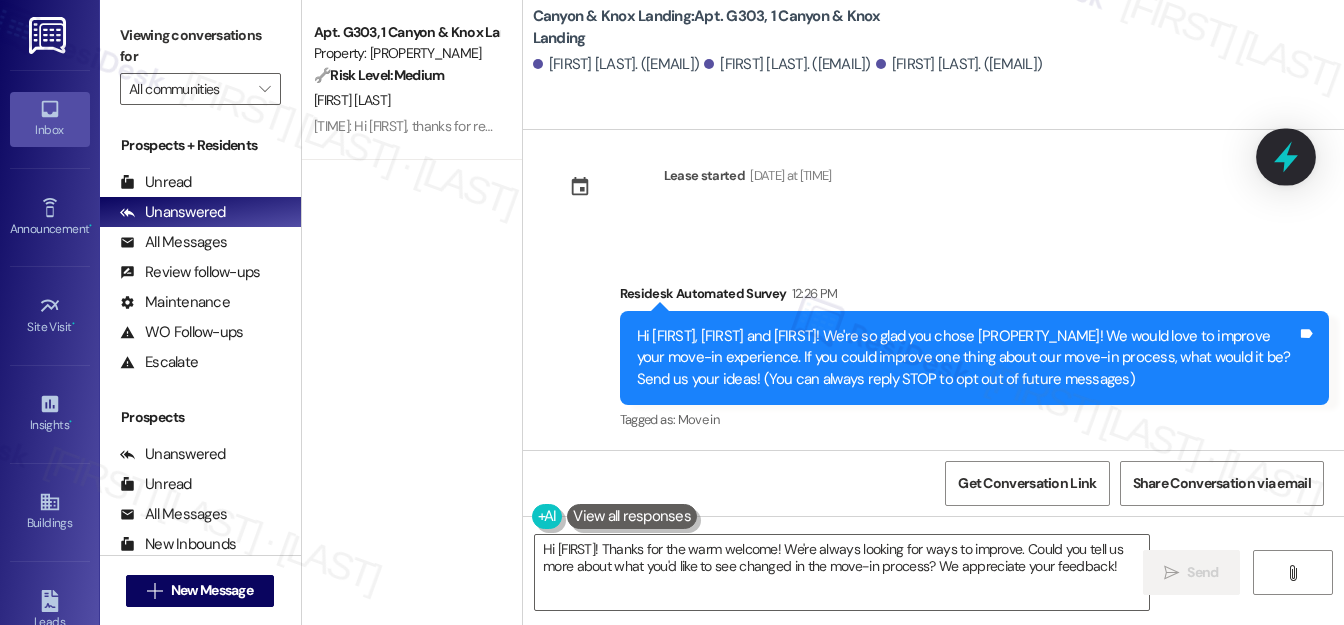 click 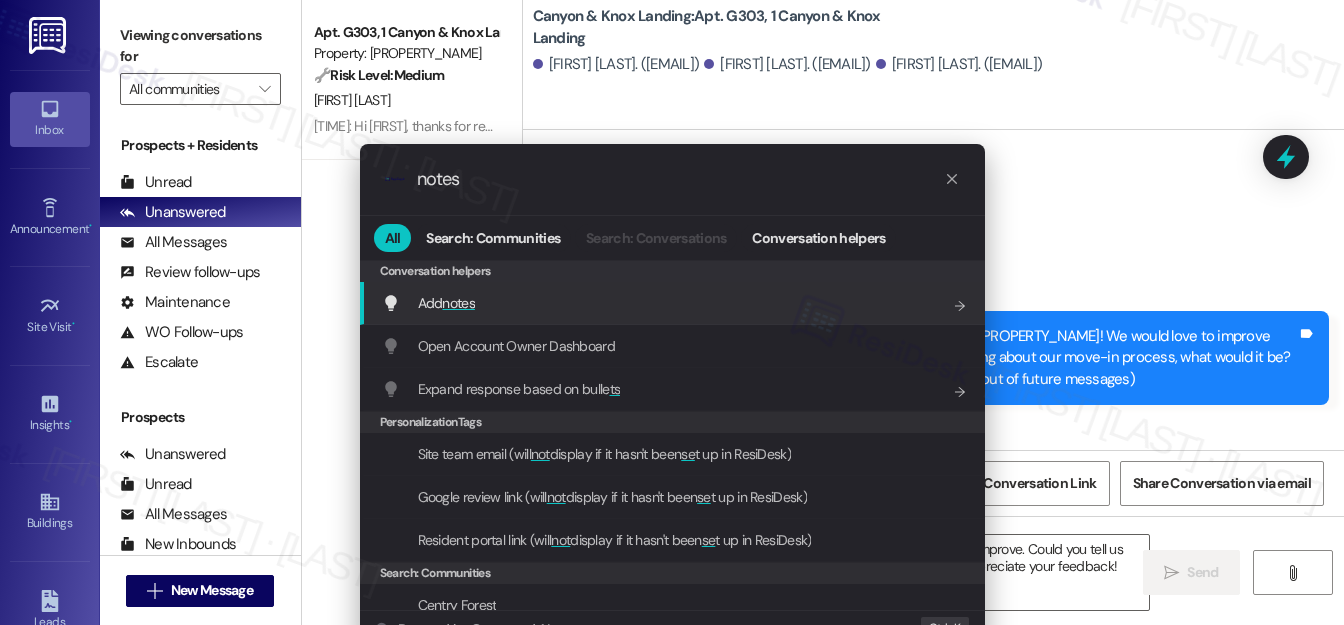 type on "notes" 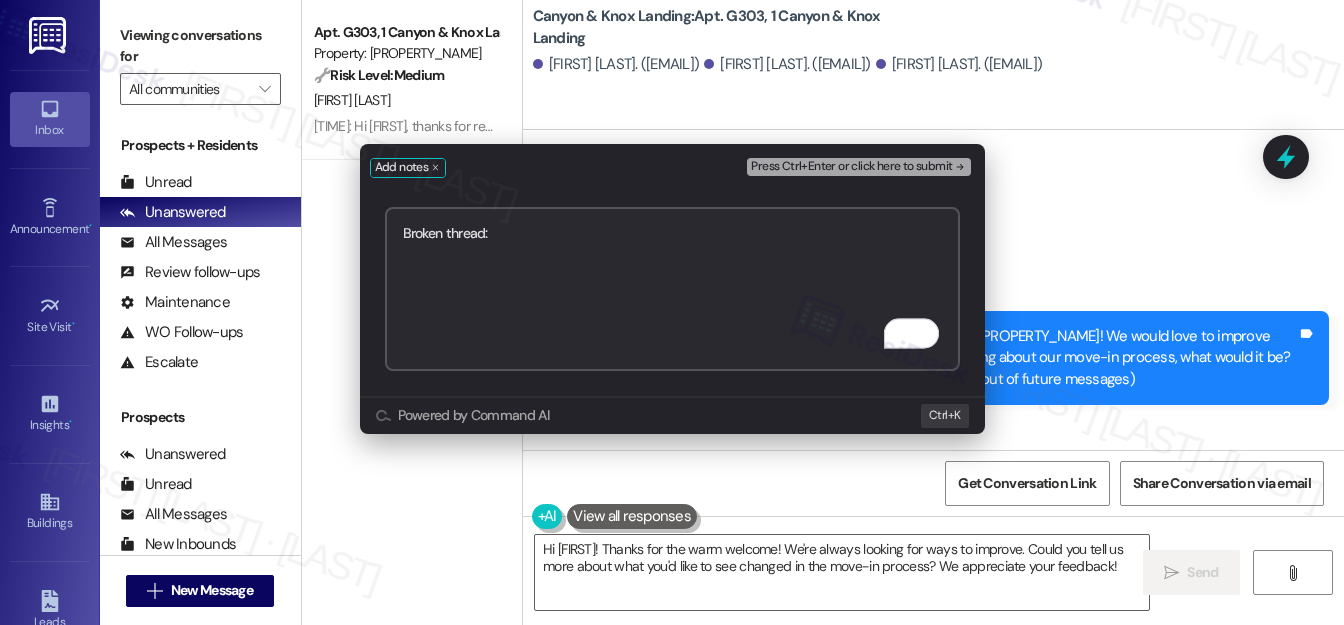 paste on "https://www.theresidesk.com/text/insights-conversations/1431610/share-conversation-link" 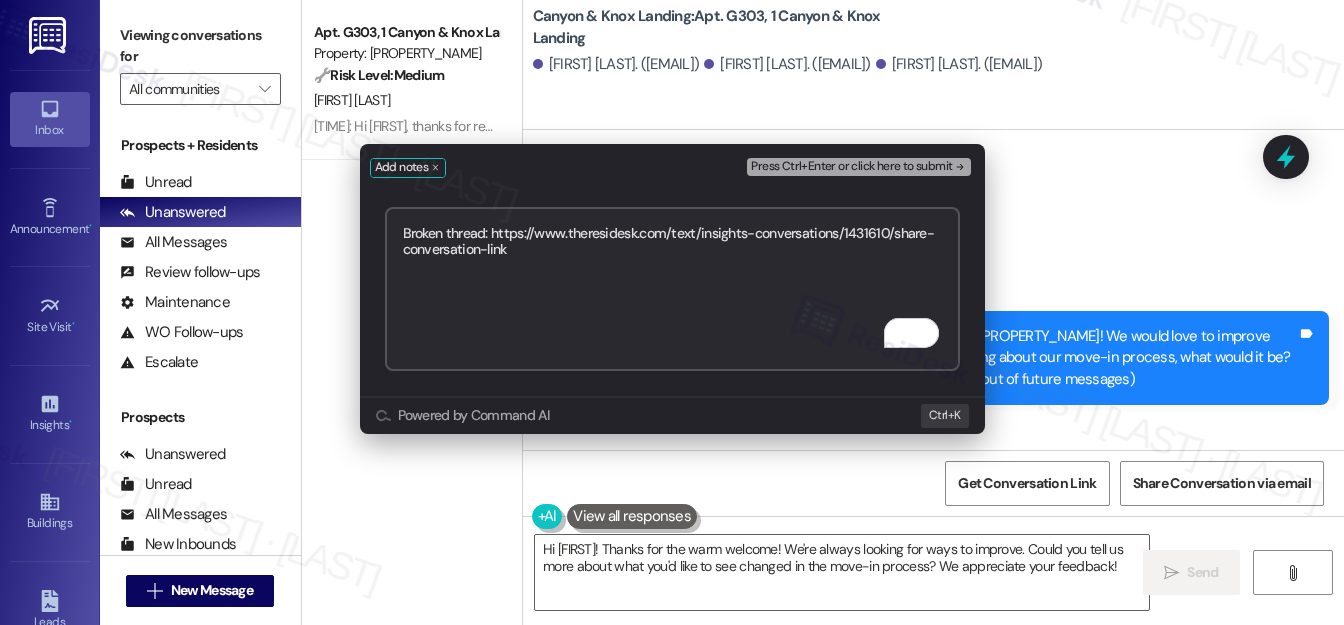 type on "Broken thread: https://www.theresidesk.com/text/insights-conversations/1431610/share-conversation-link" 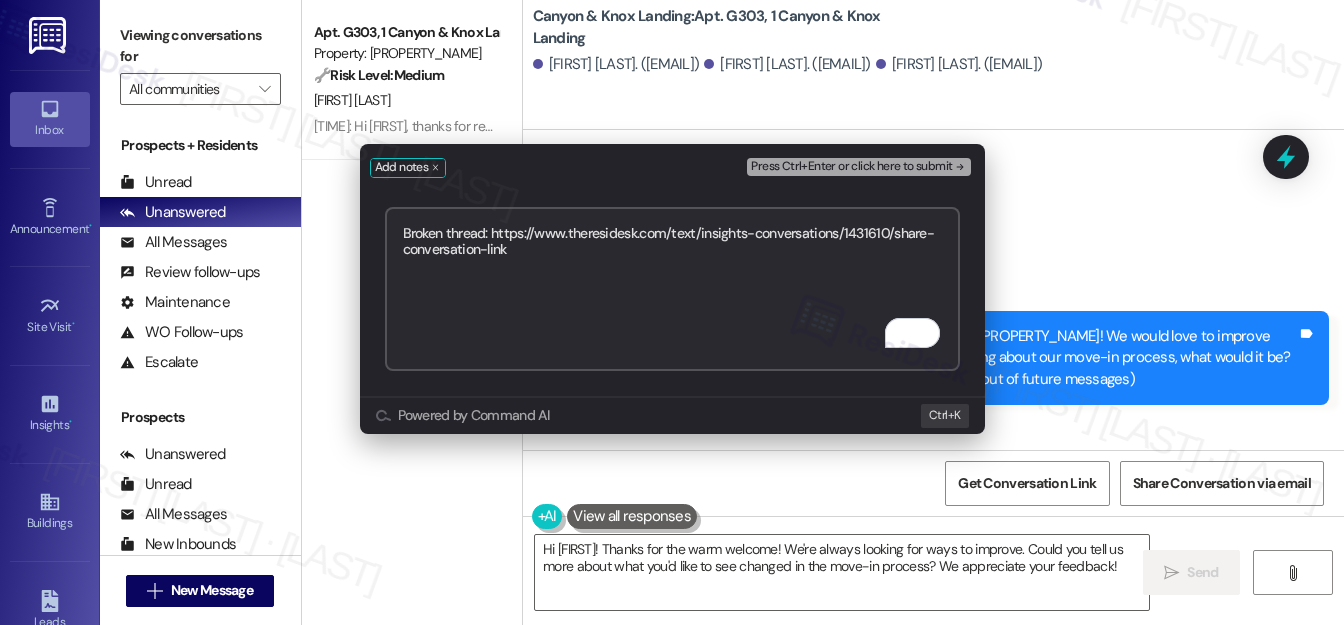 click on "Press Ctrl+Enter or click here to submit" at bounding box center [851, 167] 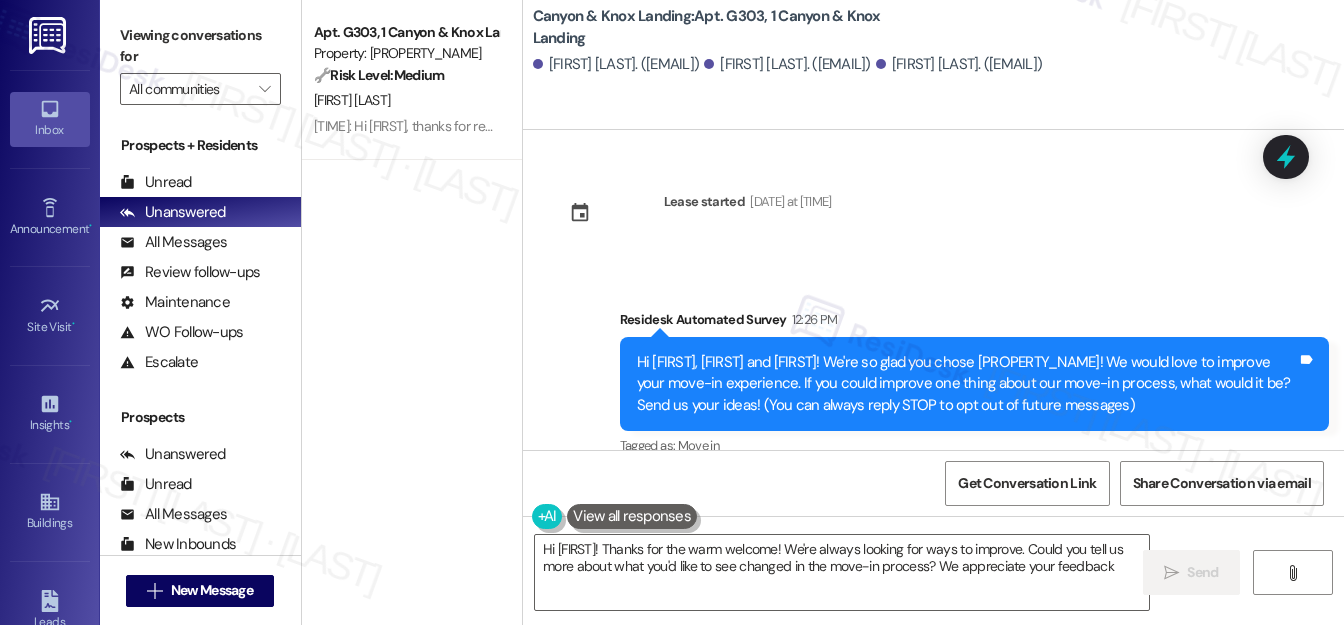 type on "Hi [FIRST]! Thanks for the warm welcome! We're always looking for ways to improve. Could you tell us more about what you'd like to see changed in the move-in process? We appreciate your feedback!" 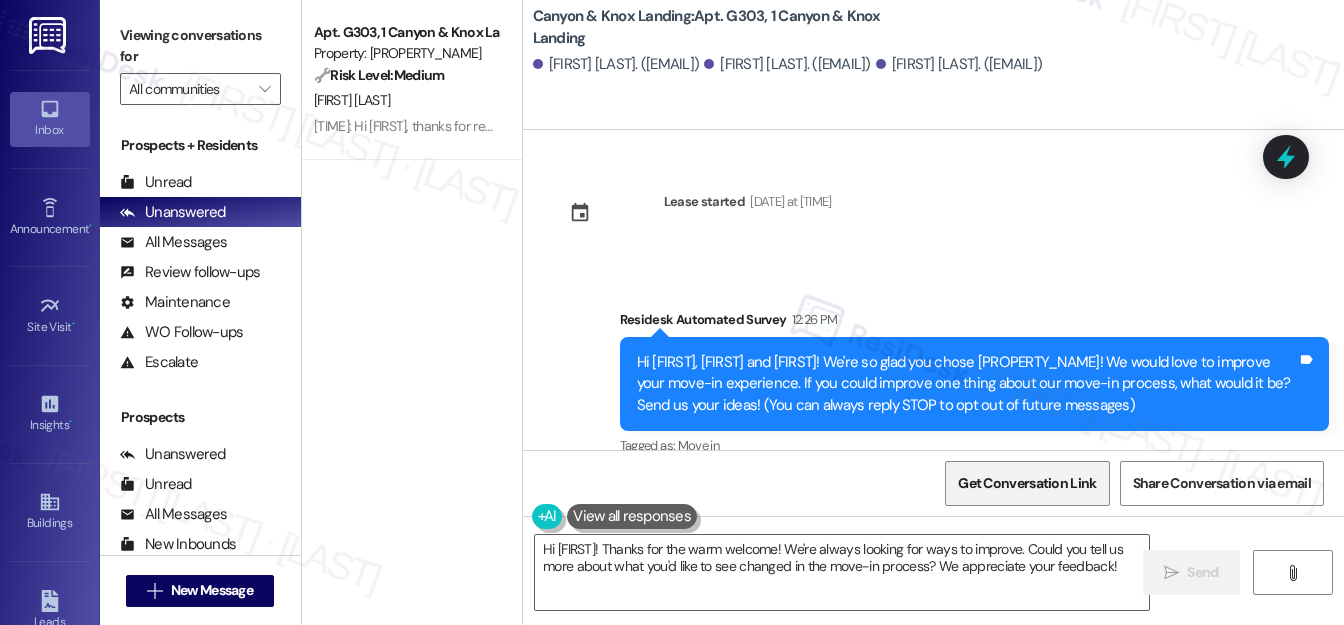 click on "Get Conversation Link" at bounding box center (1027, 483) 